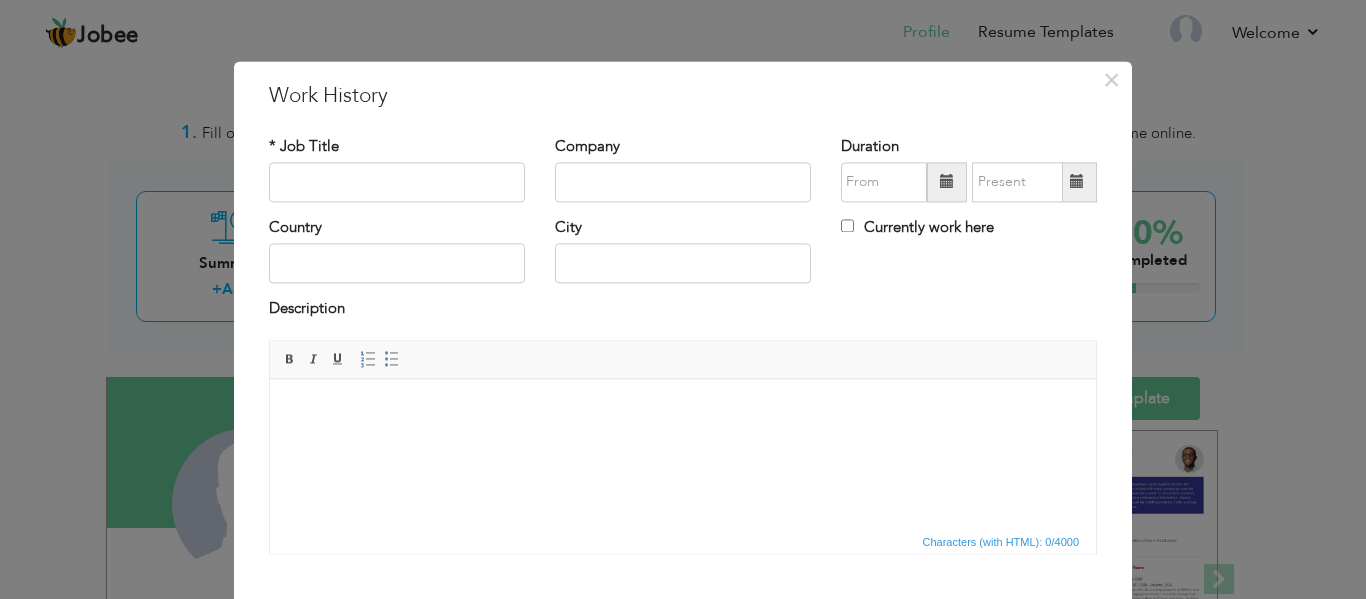 scroll, scrollTop: 0, scrollLeft: 0, axis: both 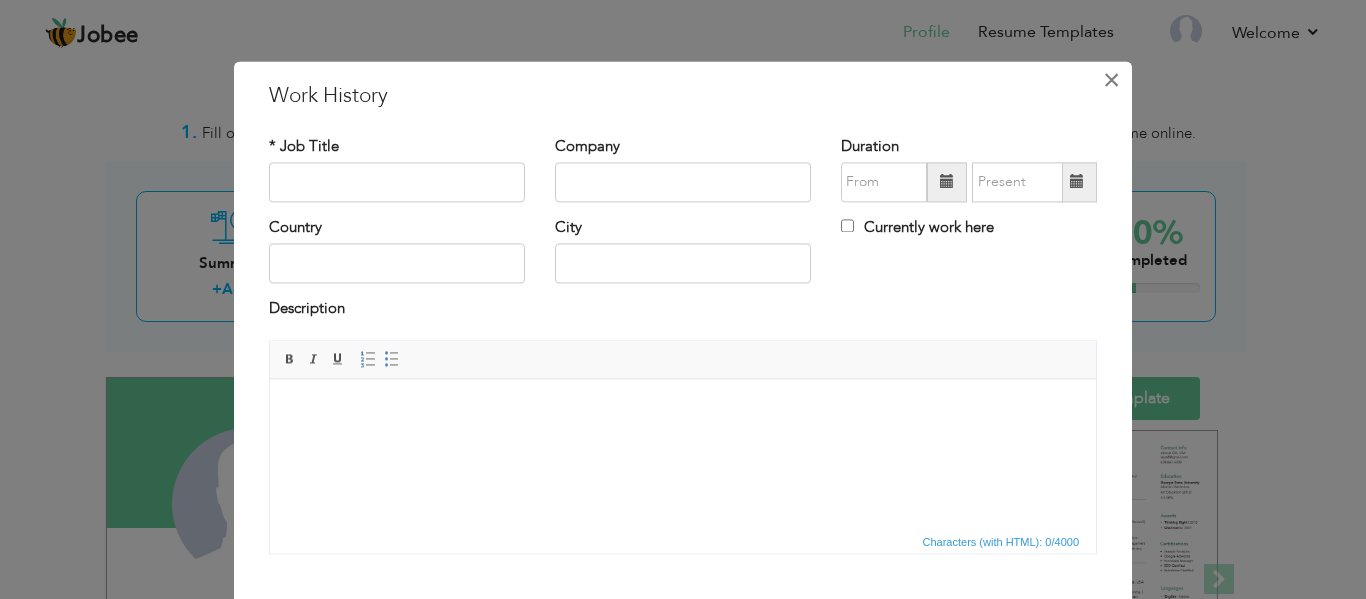 click on "×" at bounding box center (1111, 80) 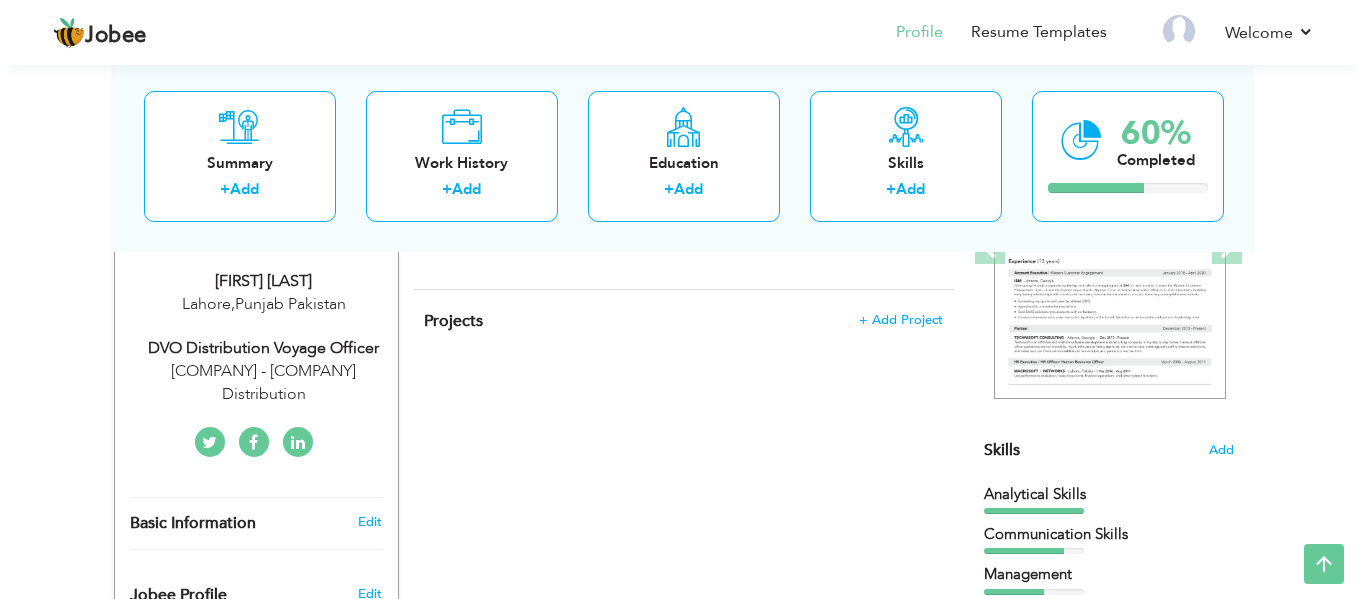 scroll, scrollTop: 300, scrollLeft: 0, axis: vertical 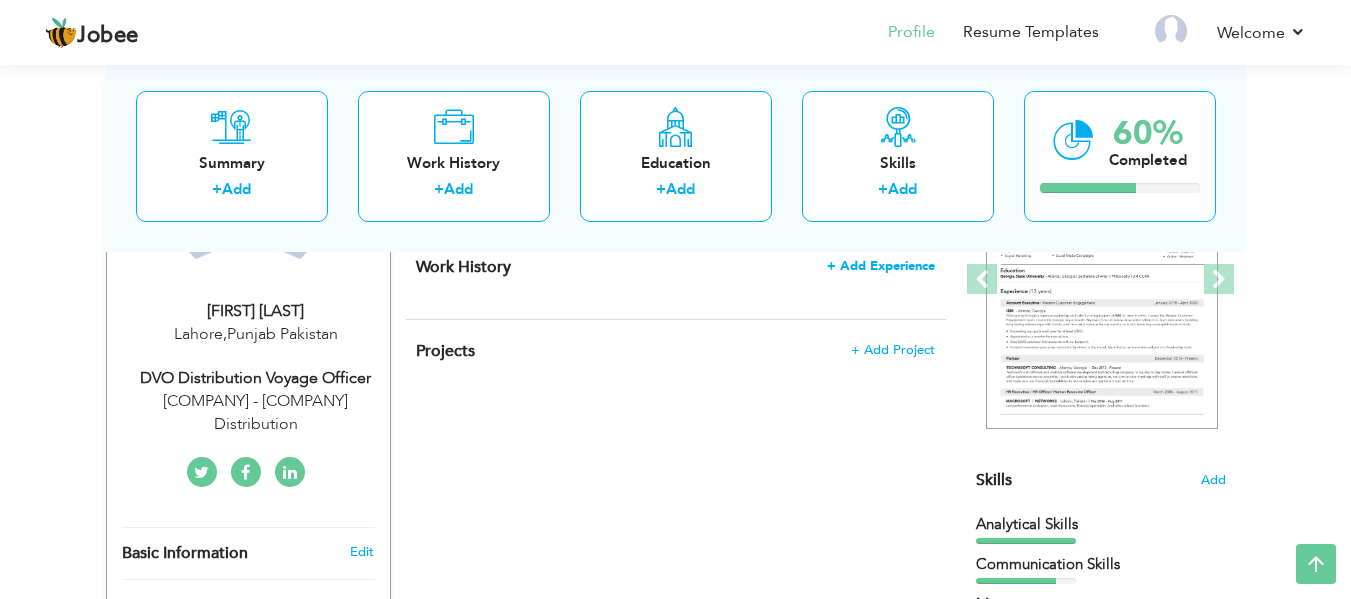 click on "+ Add Experience" at bounding box center [881, 266] 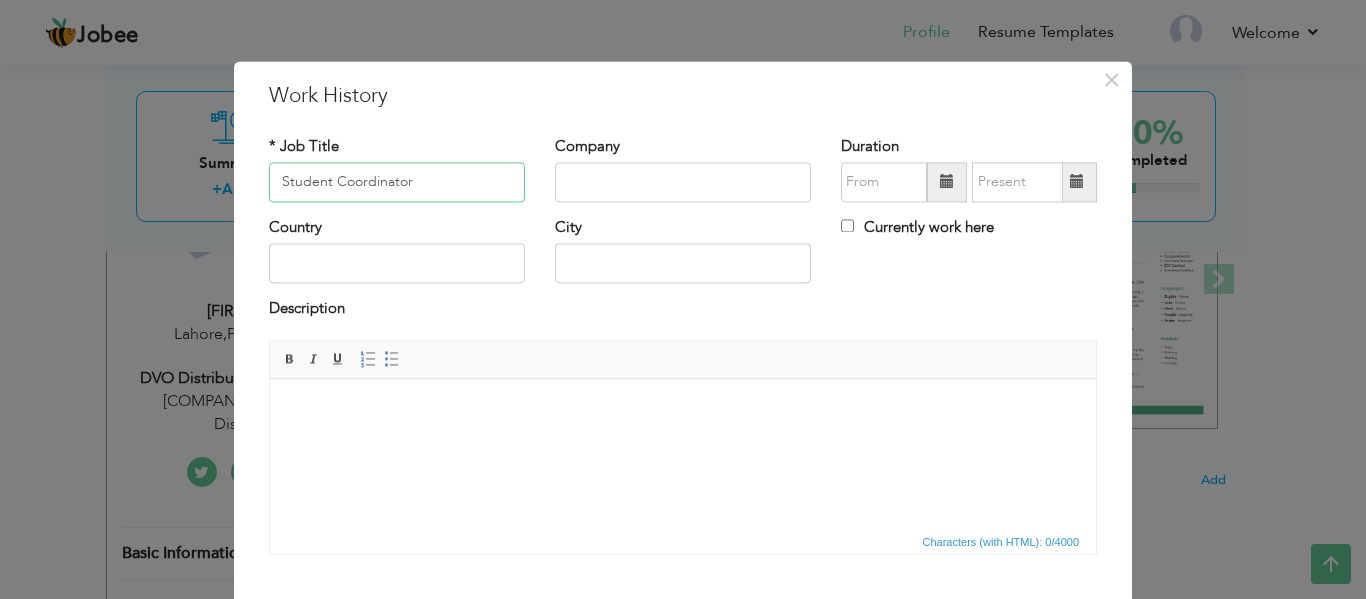 type on "Student Coordinator" 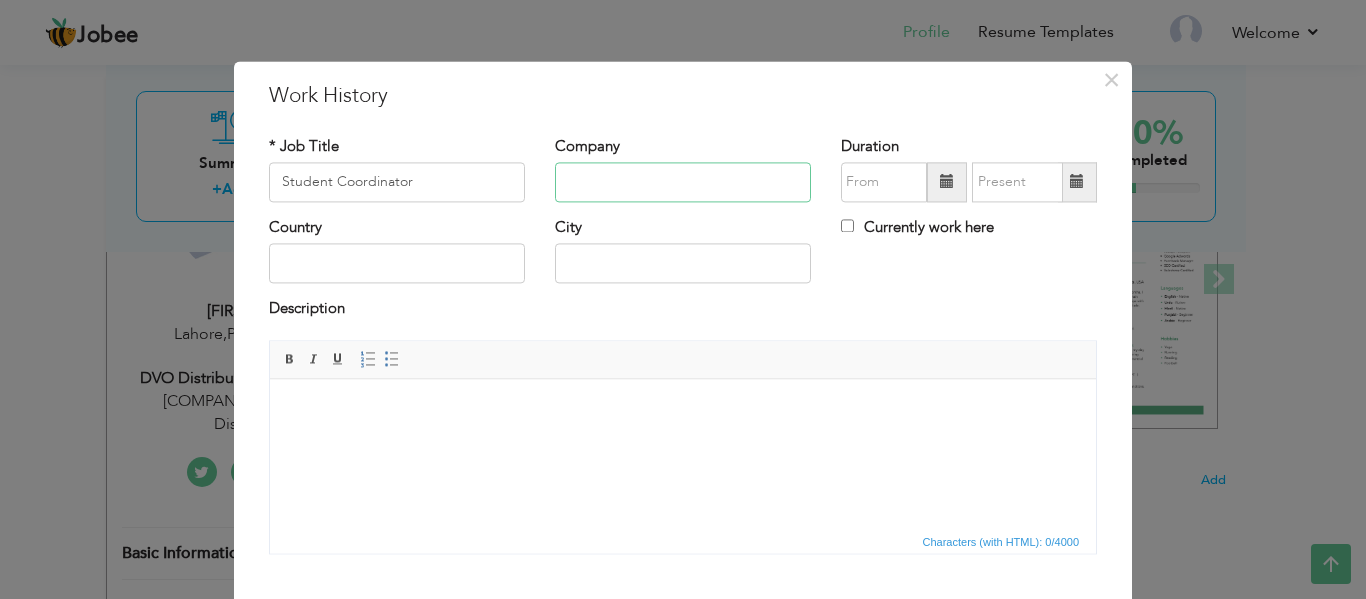 click at bounding box center [683, 182] 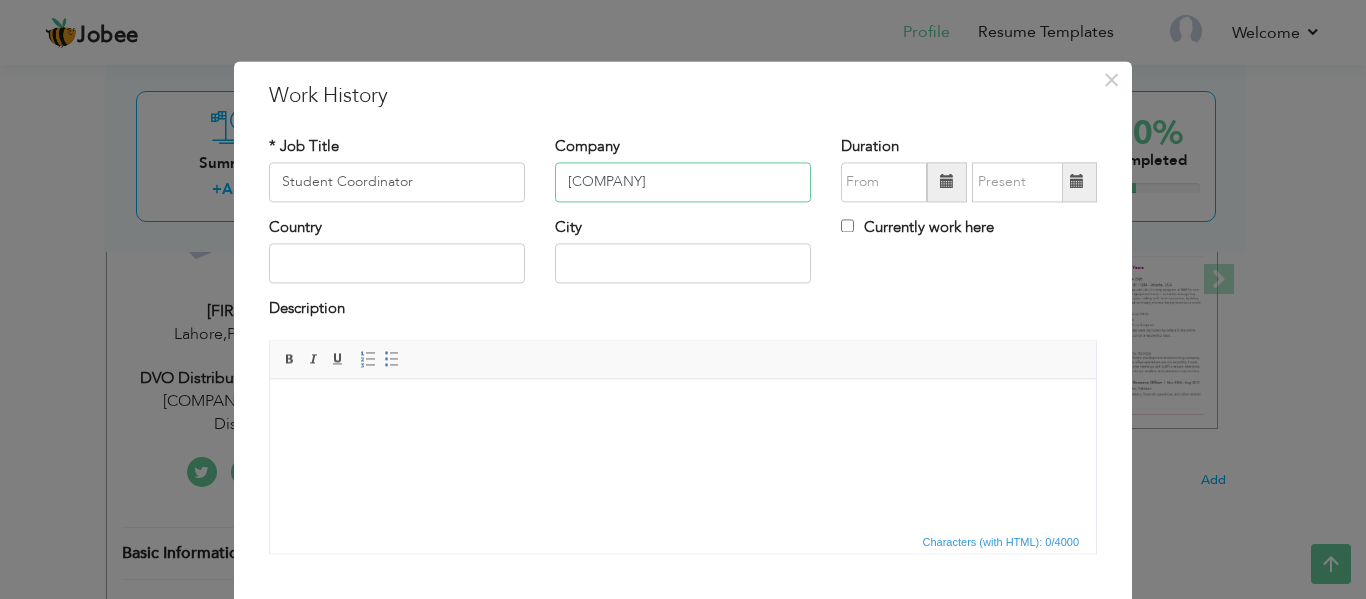 type on "[COMPANY]" 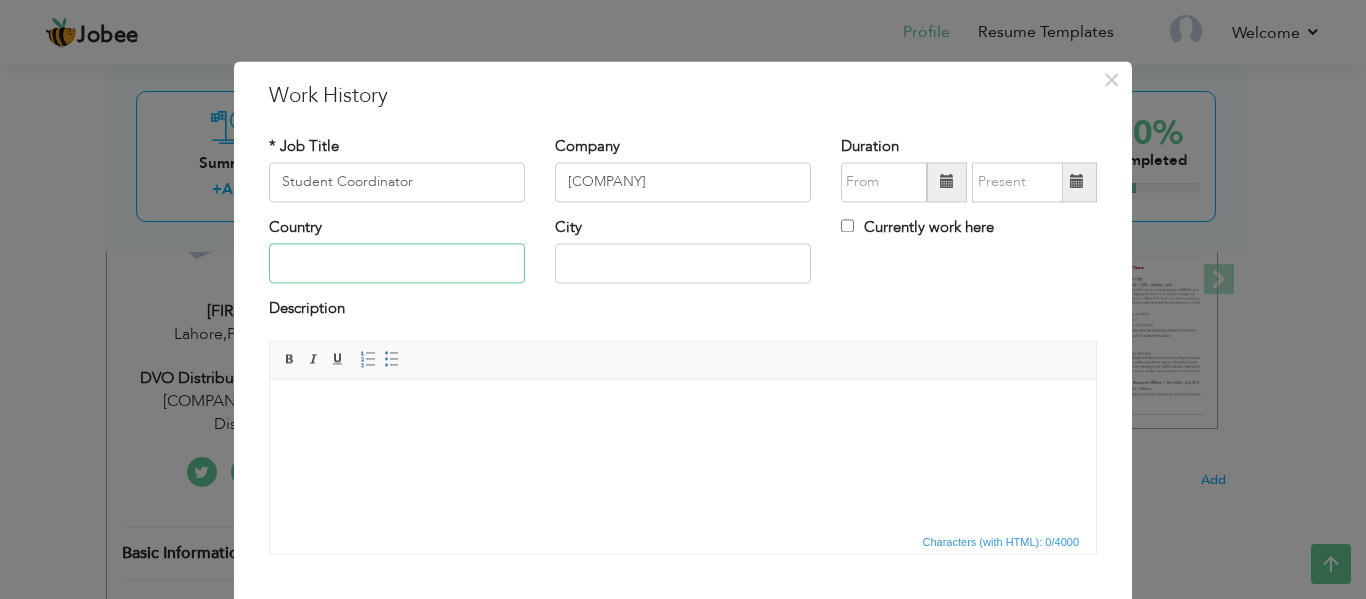 click at bounding box center [397, 264] 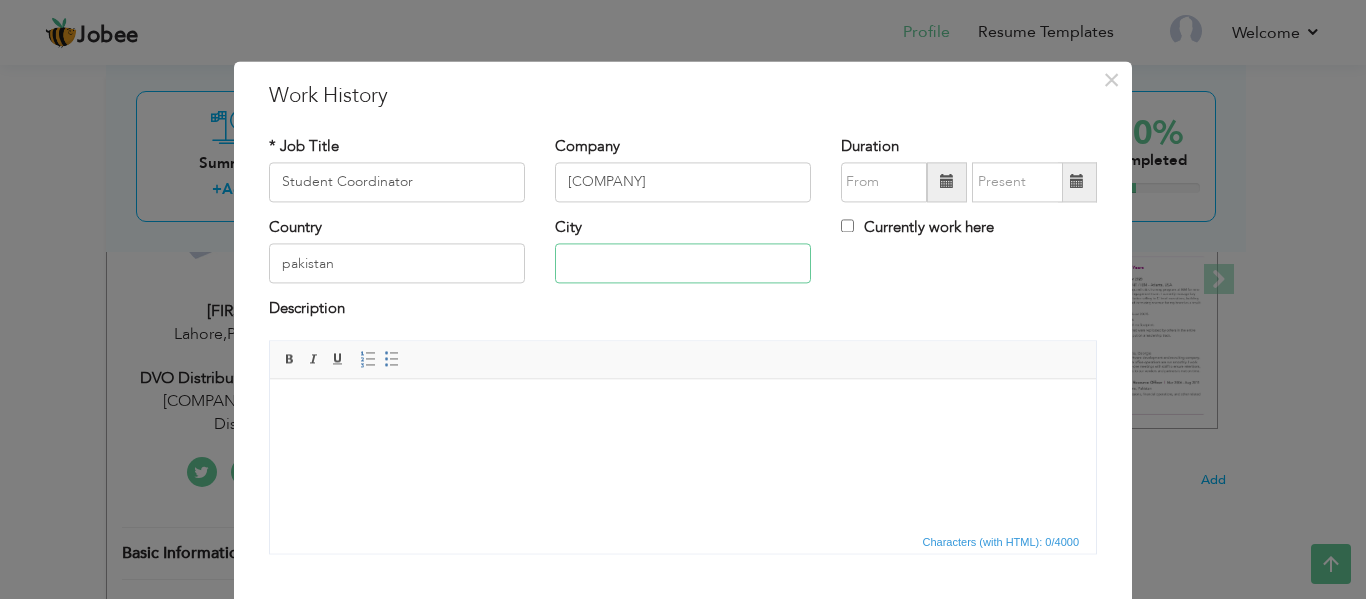 click at bounding box center (683, 264) 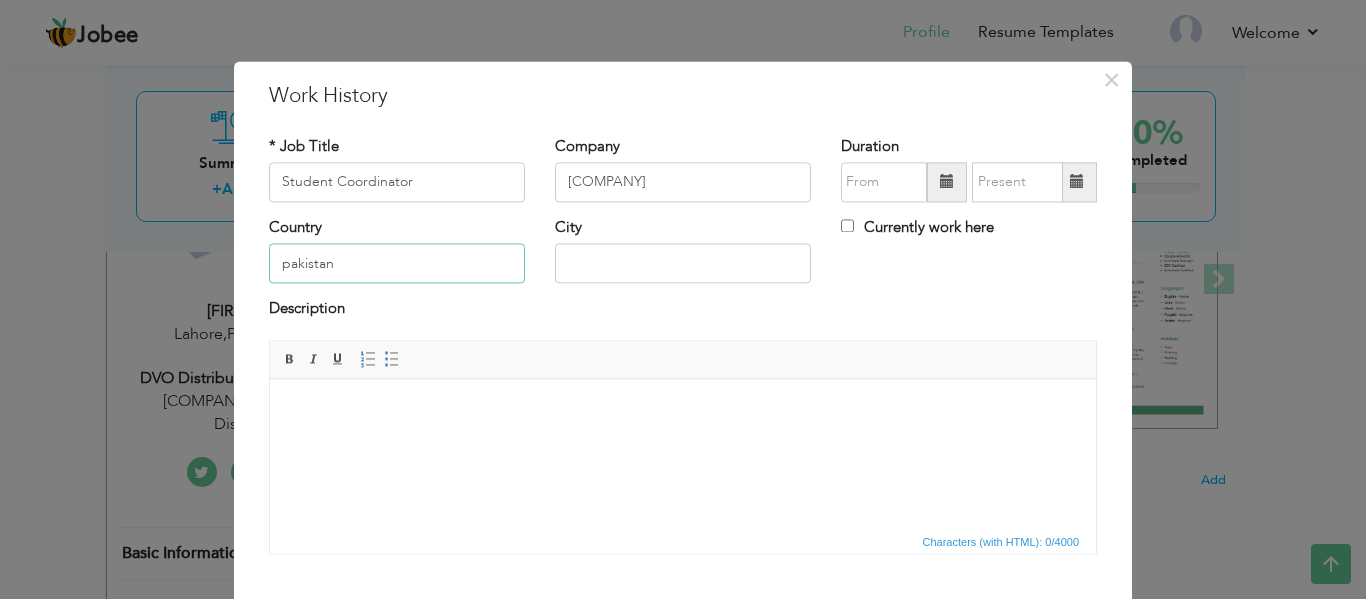 click on "pakistan" at bounding box center [397, 264] 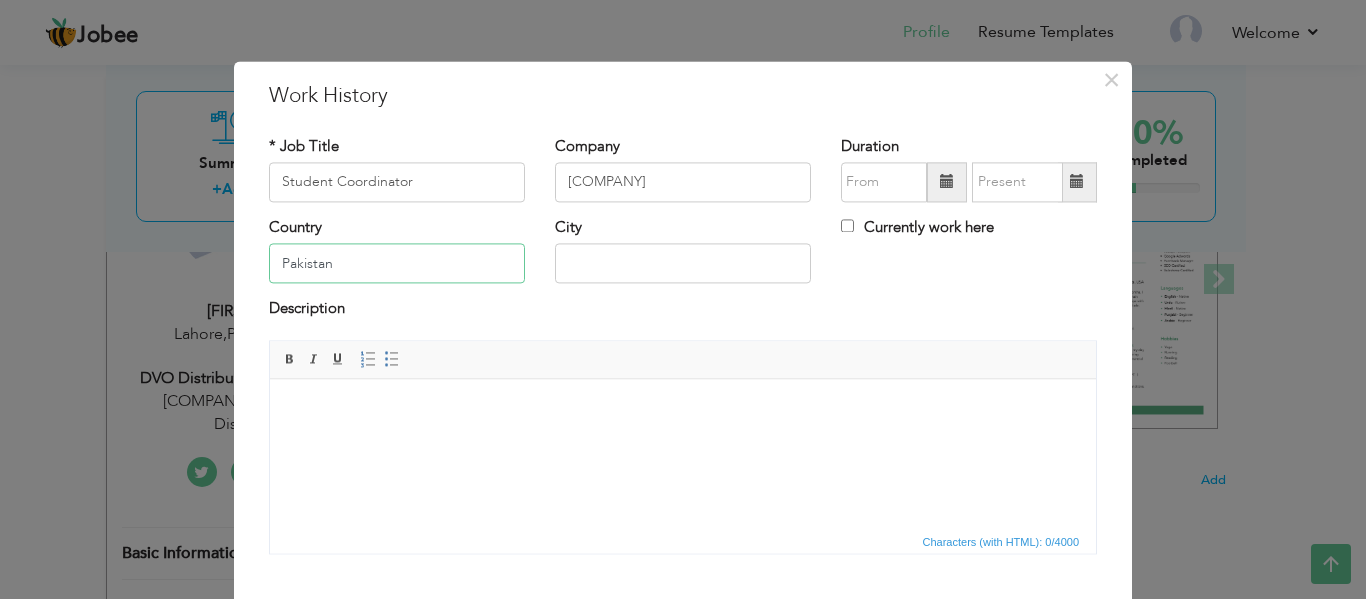 type on "Pakistan" 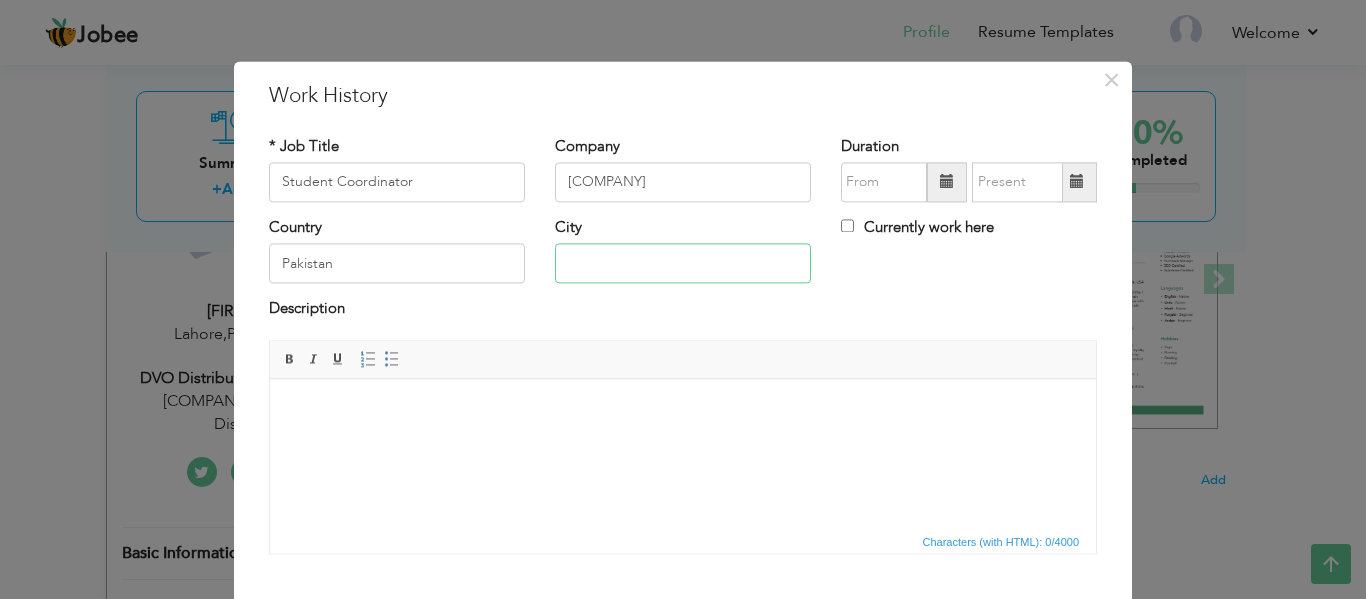 click at bounding box center [683, 264] 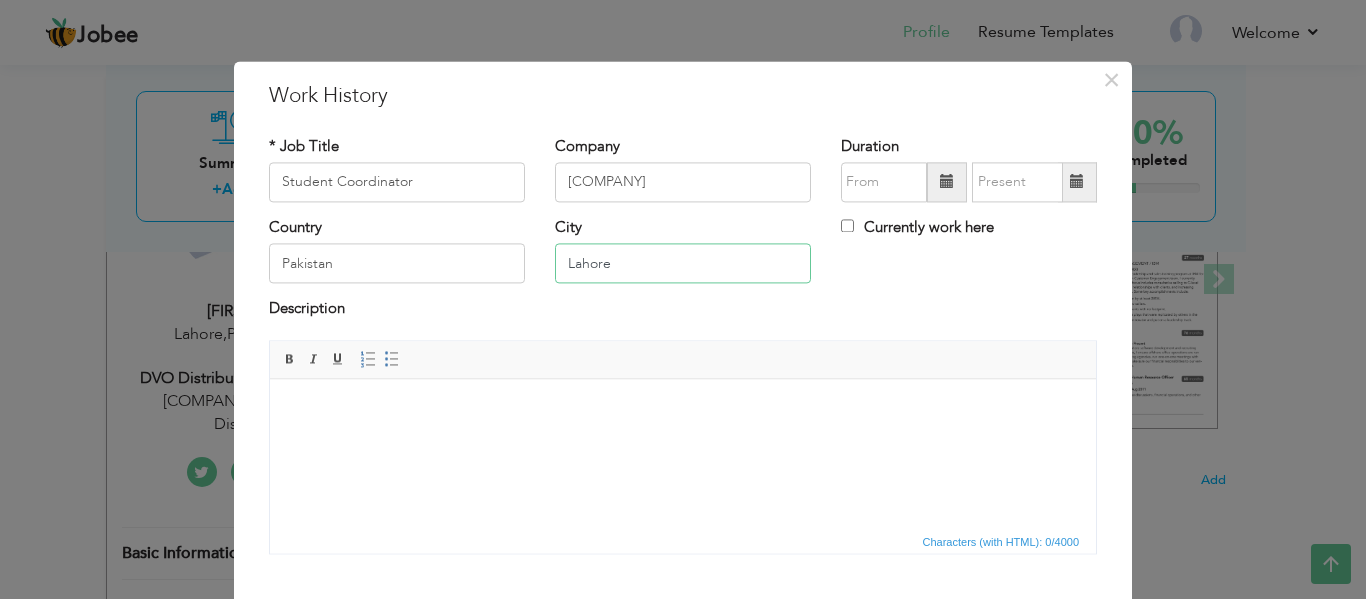 type on "Lahore" 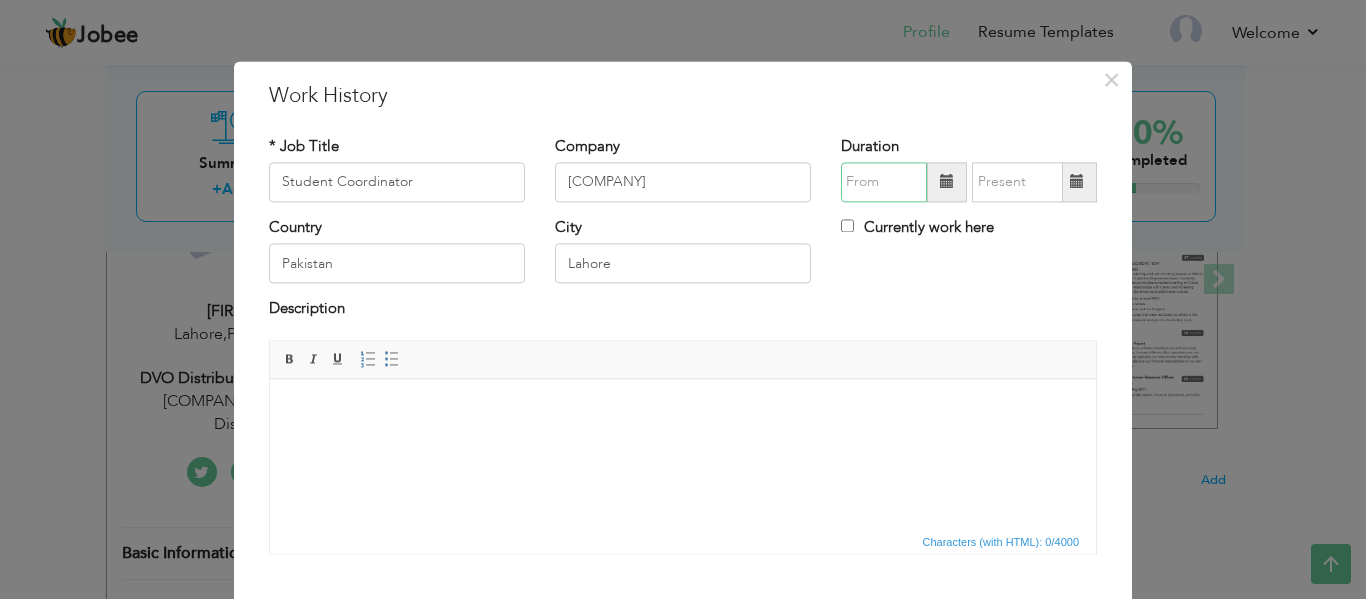 type on "08/2025" 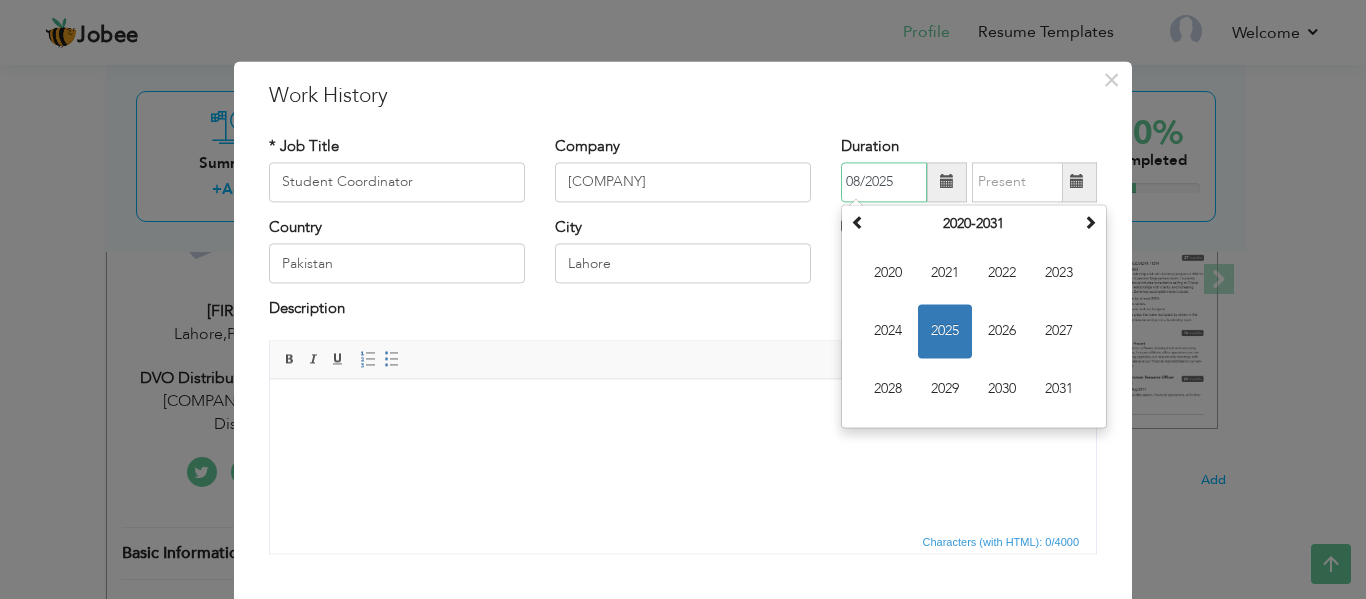 click on "08/2025" at bounding box center [884, 182] 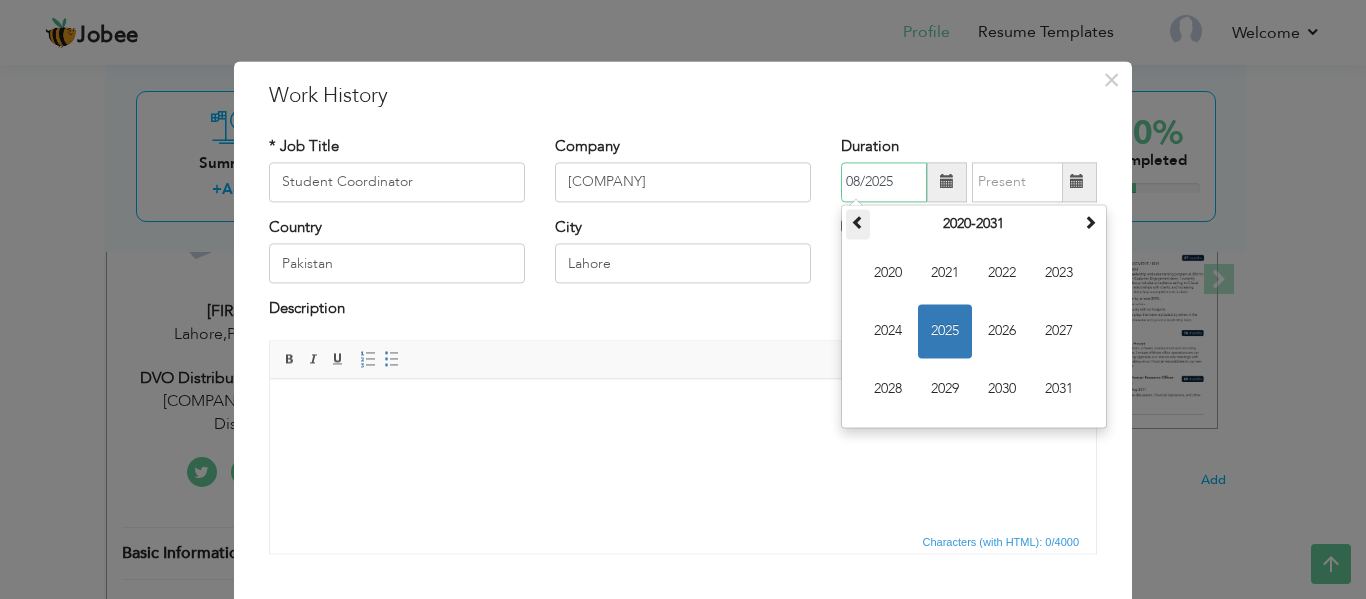 click at bounding box center [858, 222] 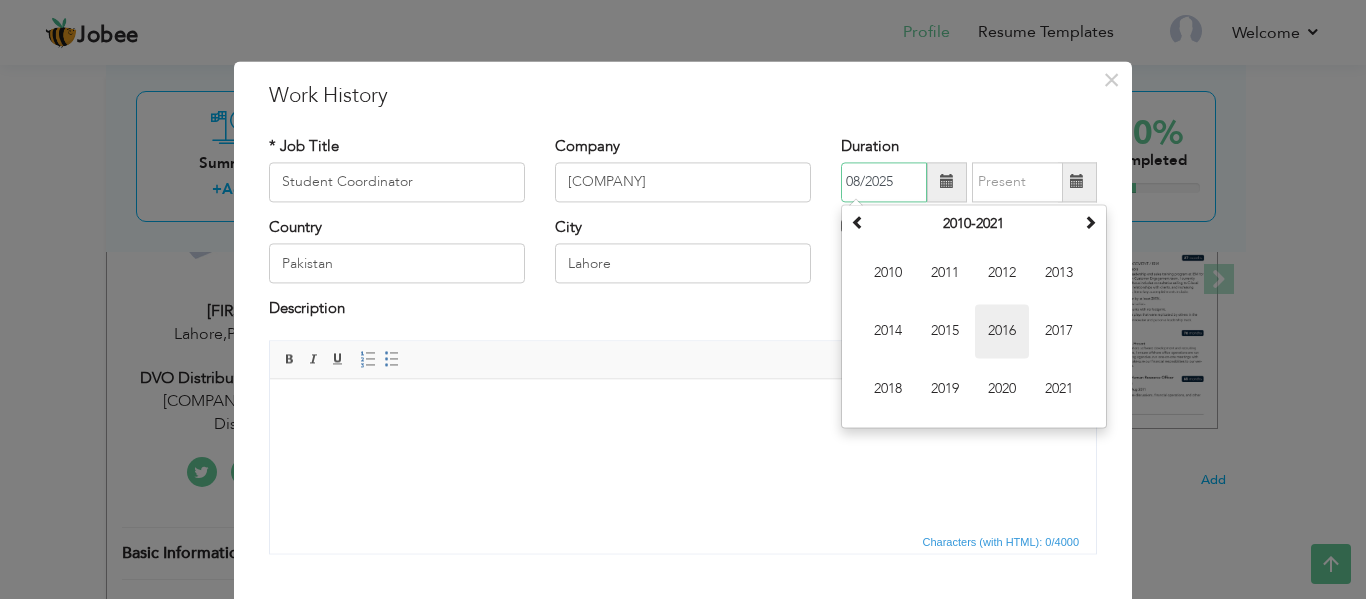 click on "2016" at bounding box center [1002, 331] 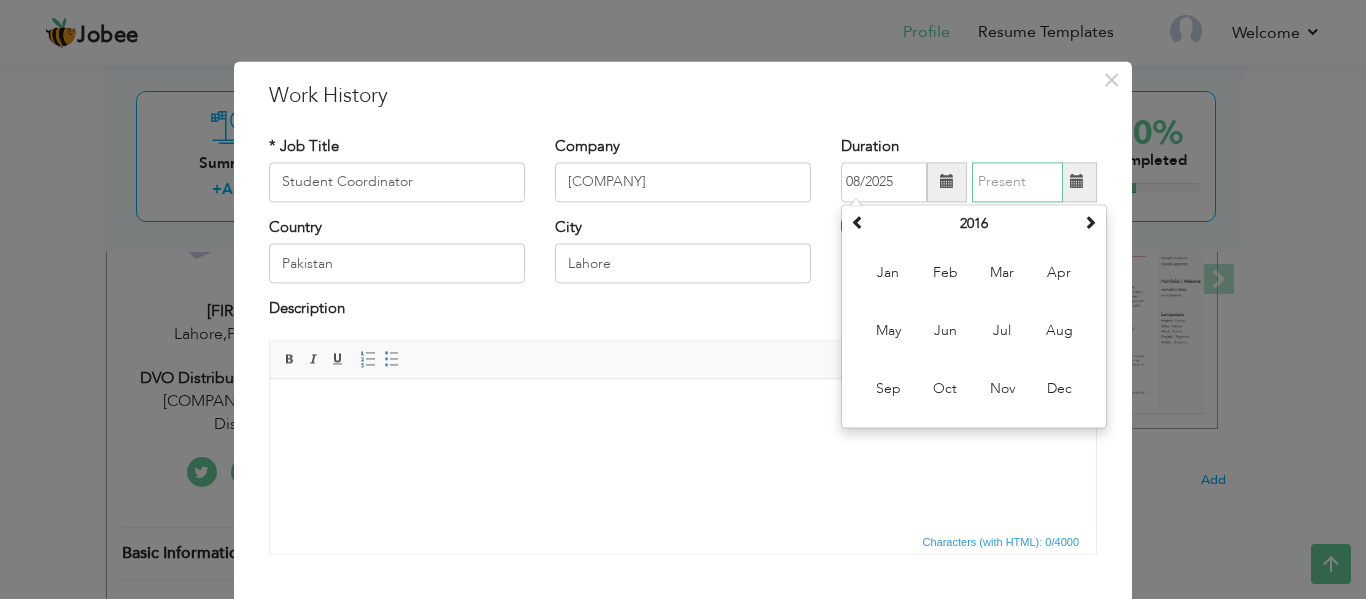 click at bounding box center (1017, 182) 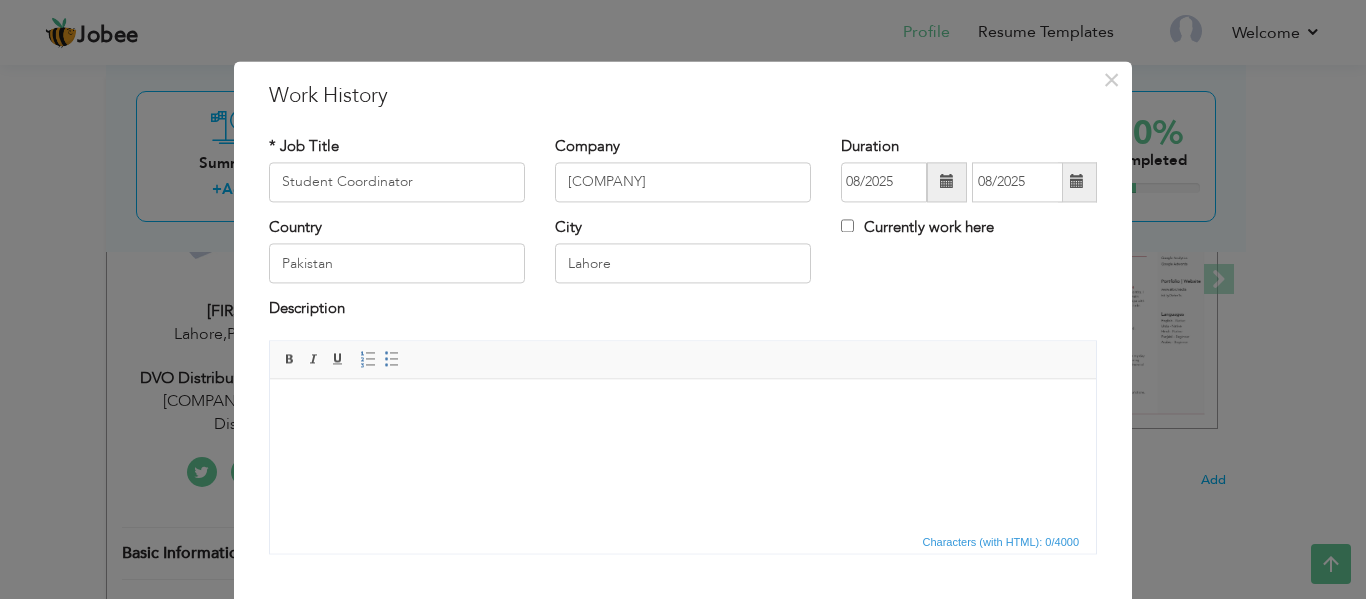 click at bounding box center [1077, 182] 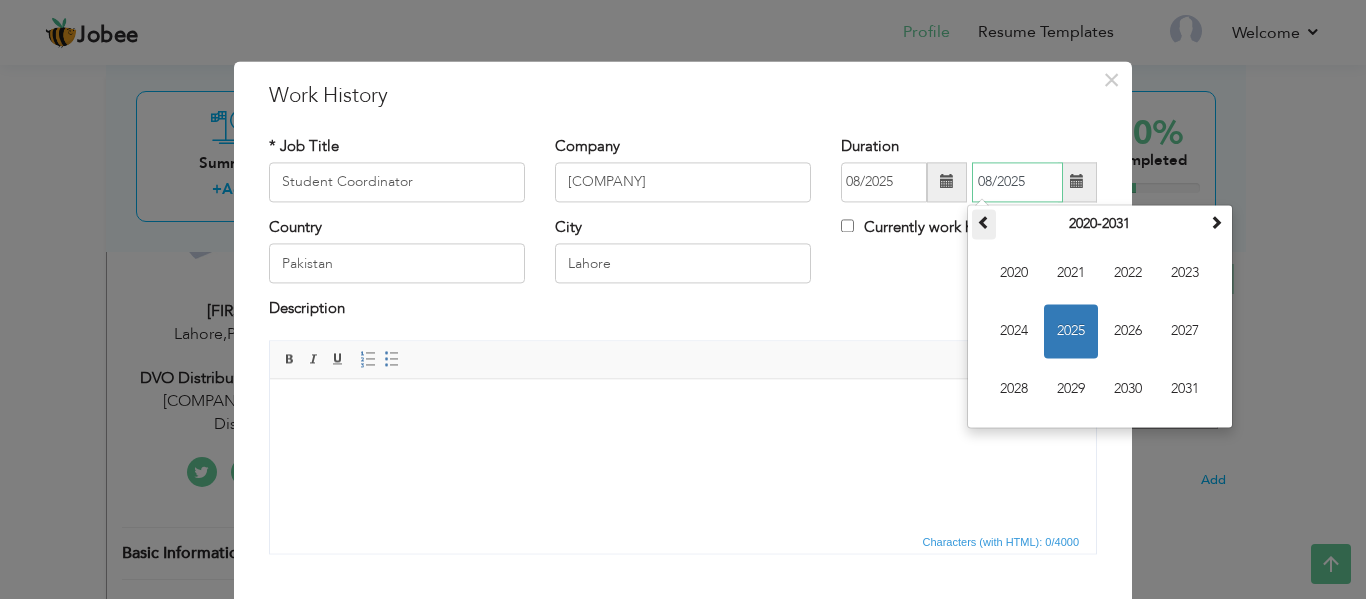 click at bounding box center [984, 222] 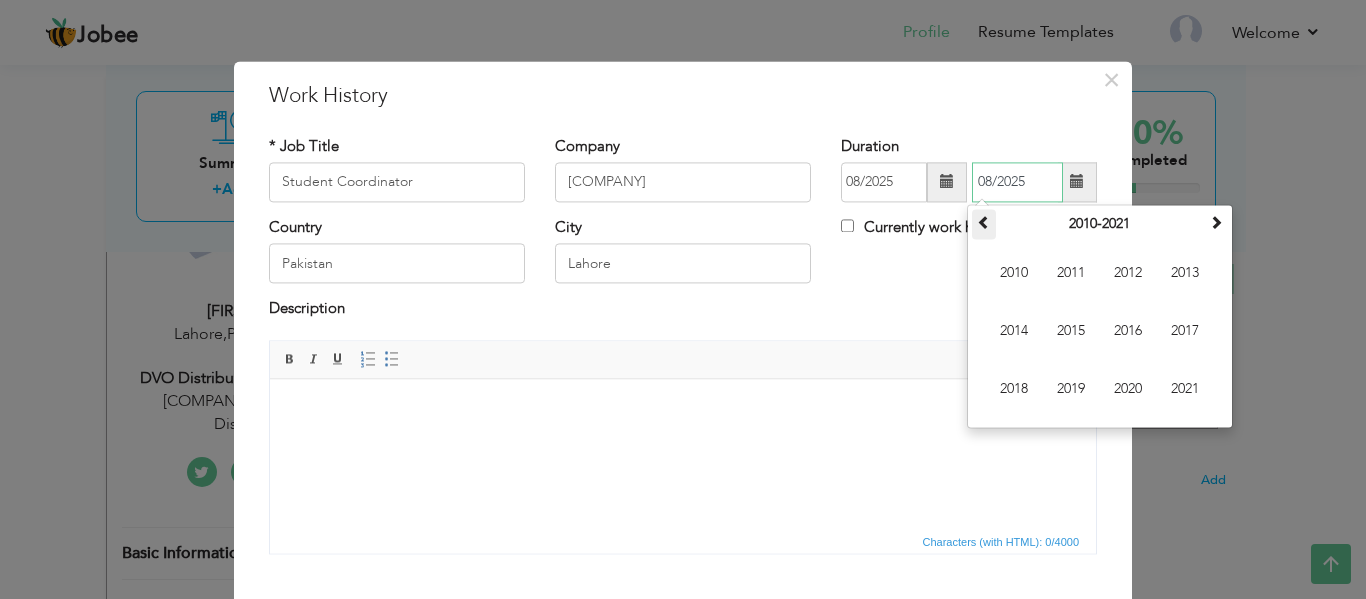 click at bounding box center [984, 222] 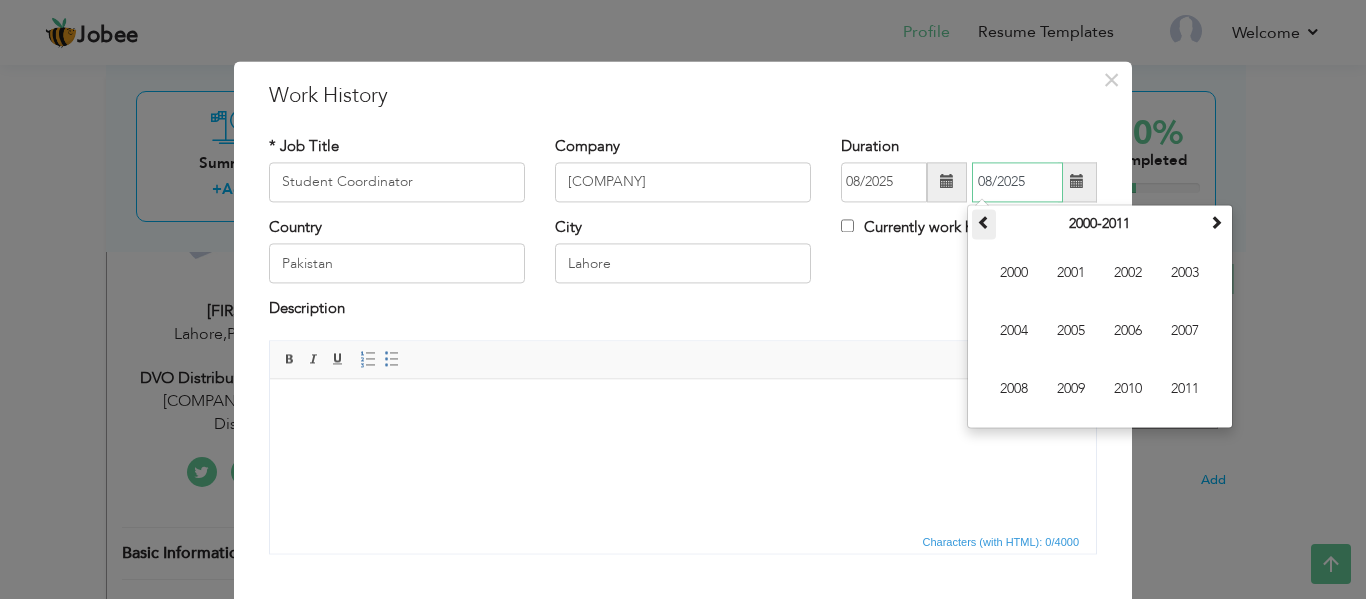 click at bounding box center (984, 222) 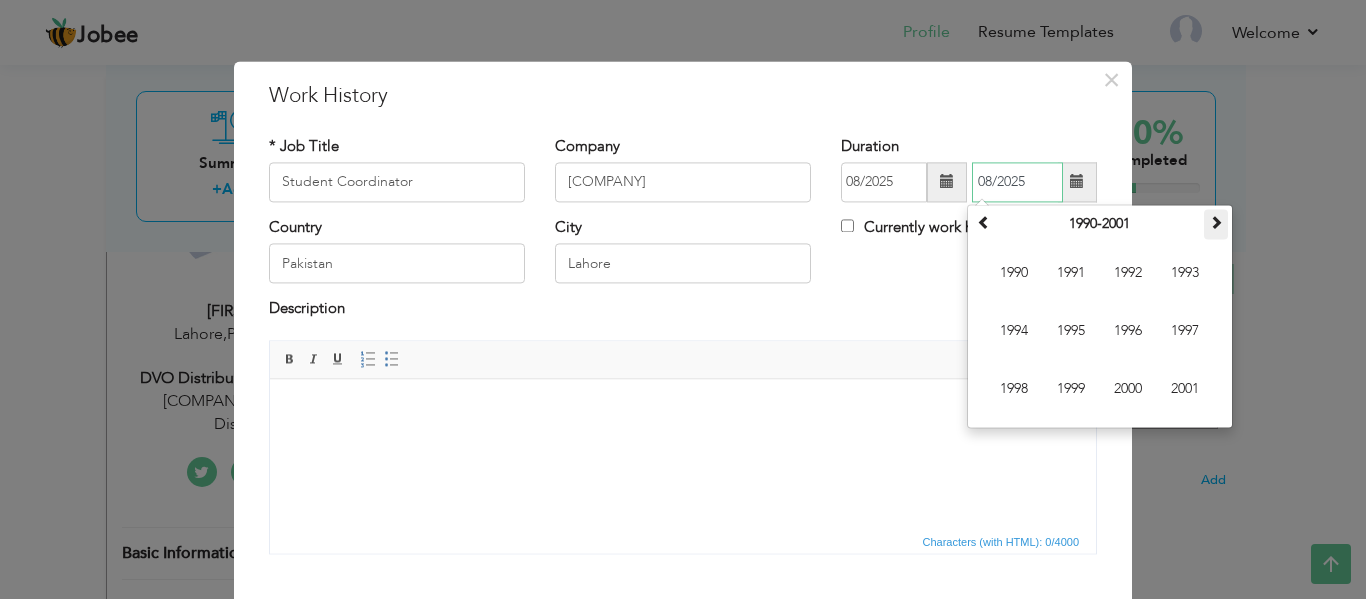 click at bounding box center (1216, 222) 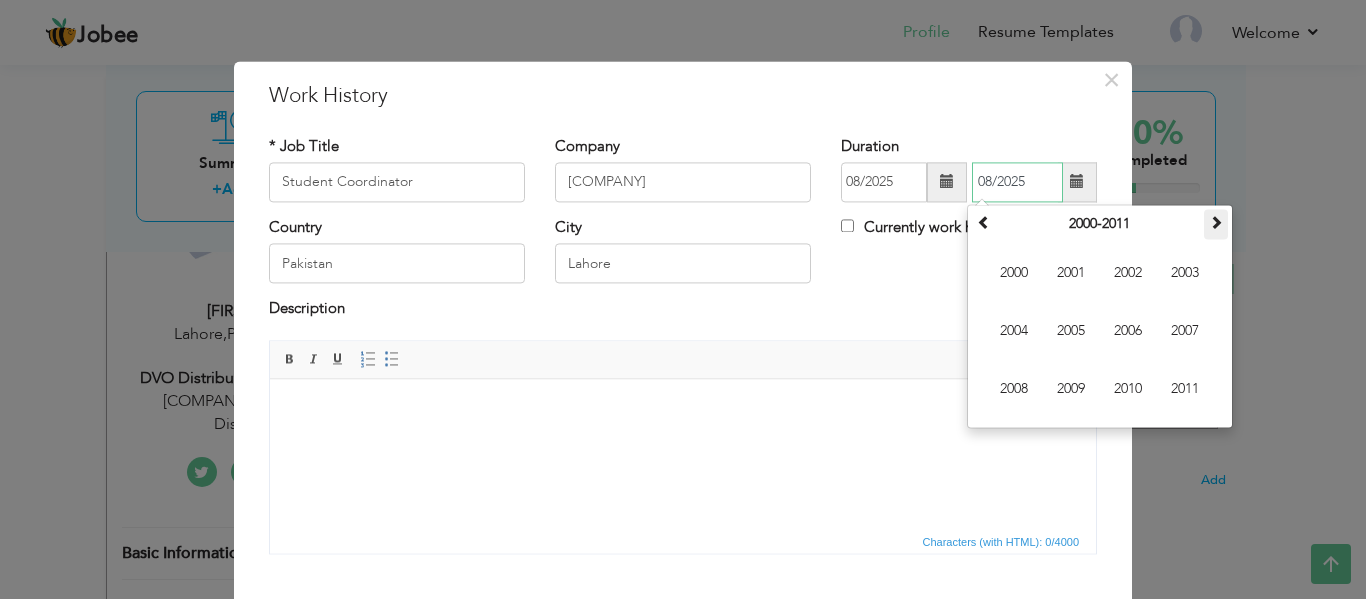 click at bounding box center (1216, 222) 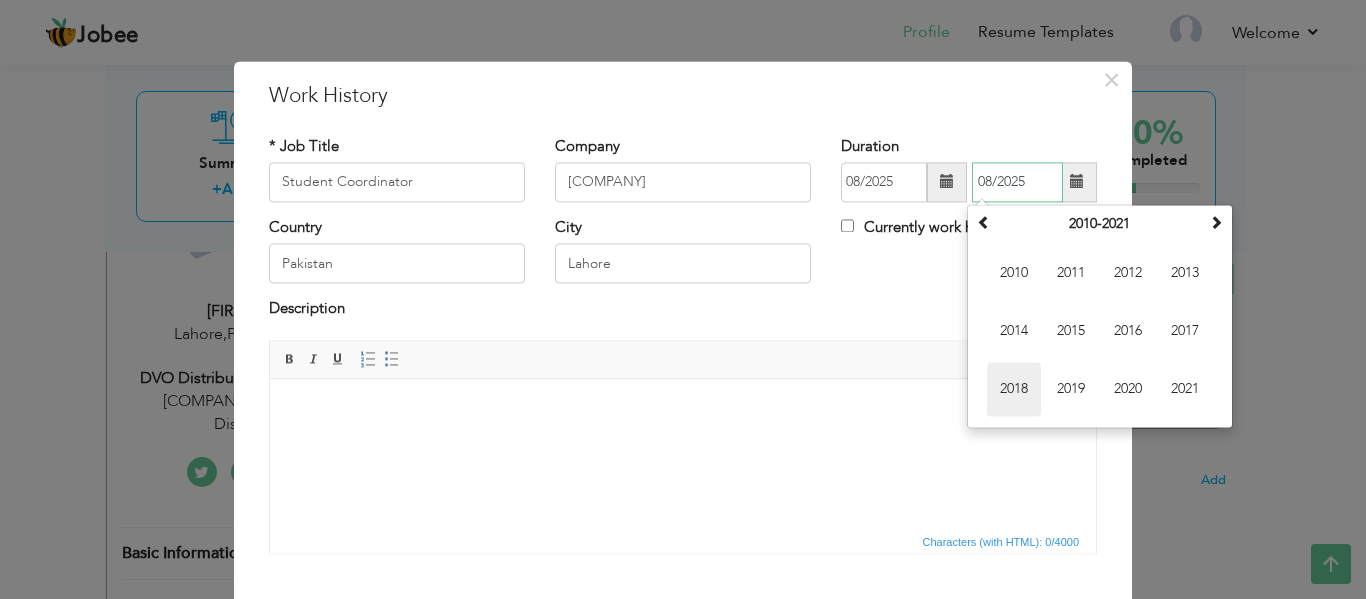 click on "2018" at bounding box center [1014, 389] 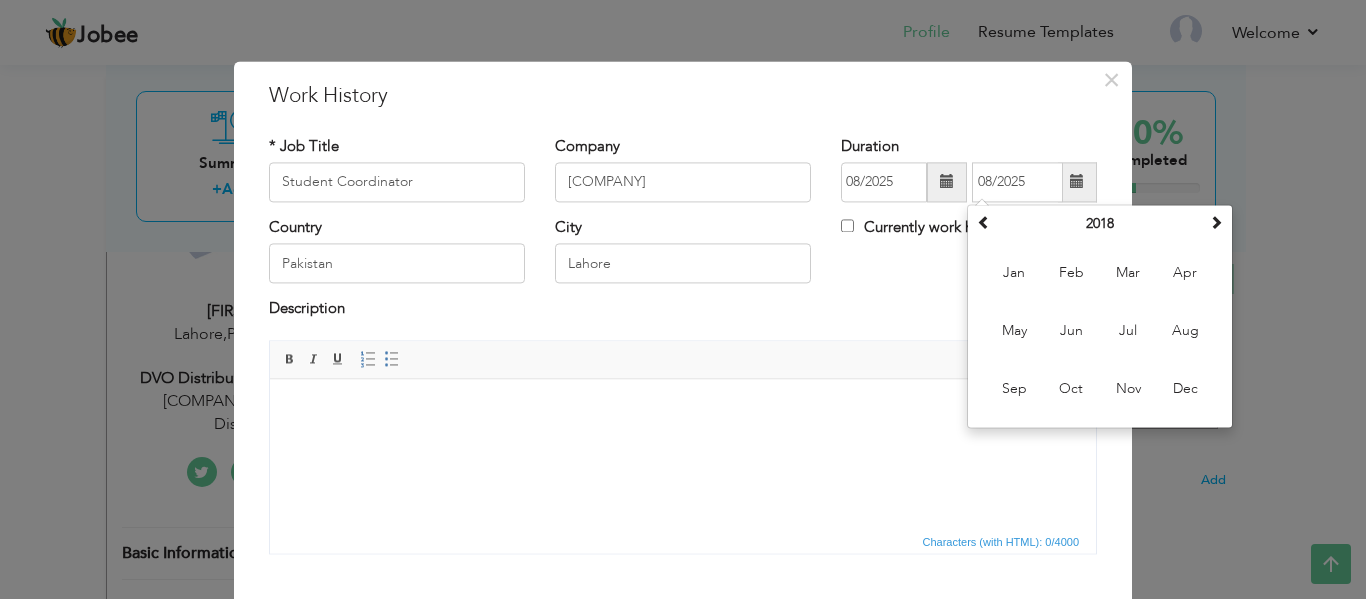 click on "Description" at bounding box center (683, 312) 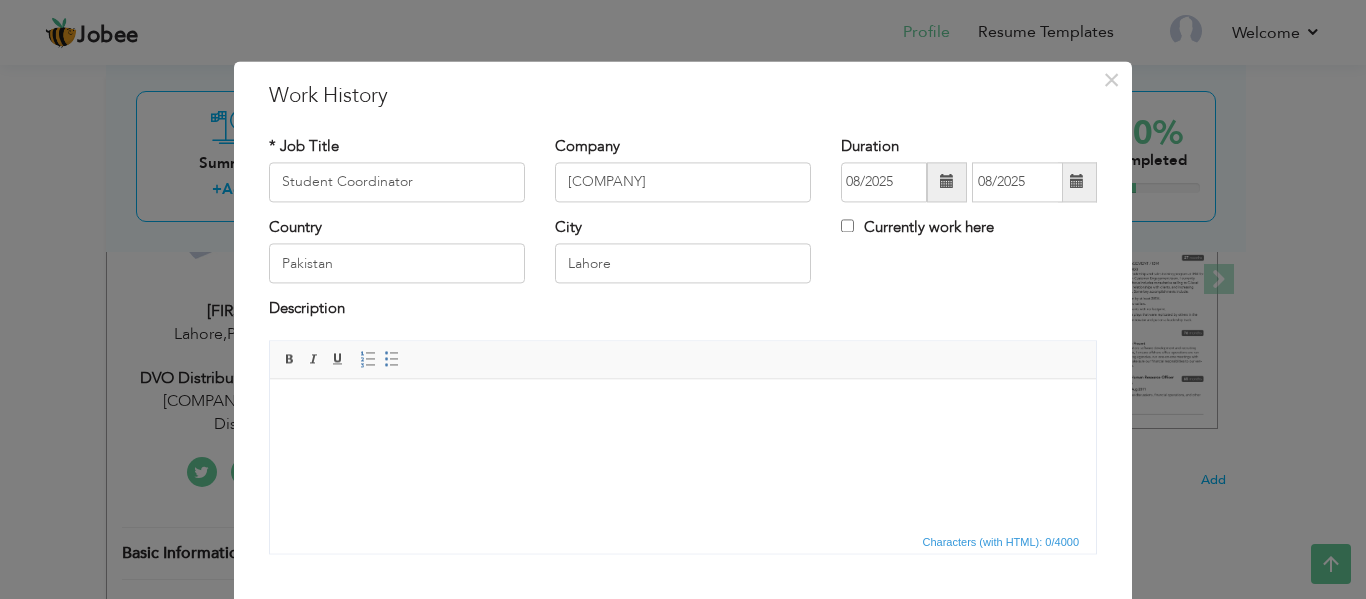 click at bounding box center [683, 409] 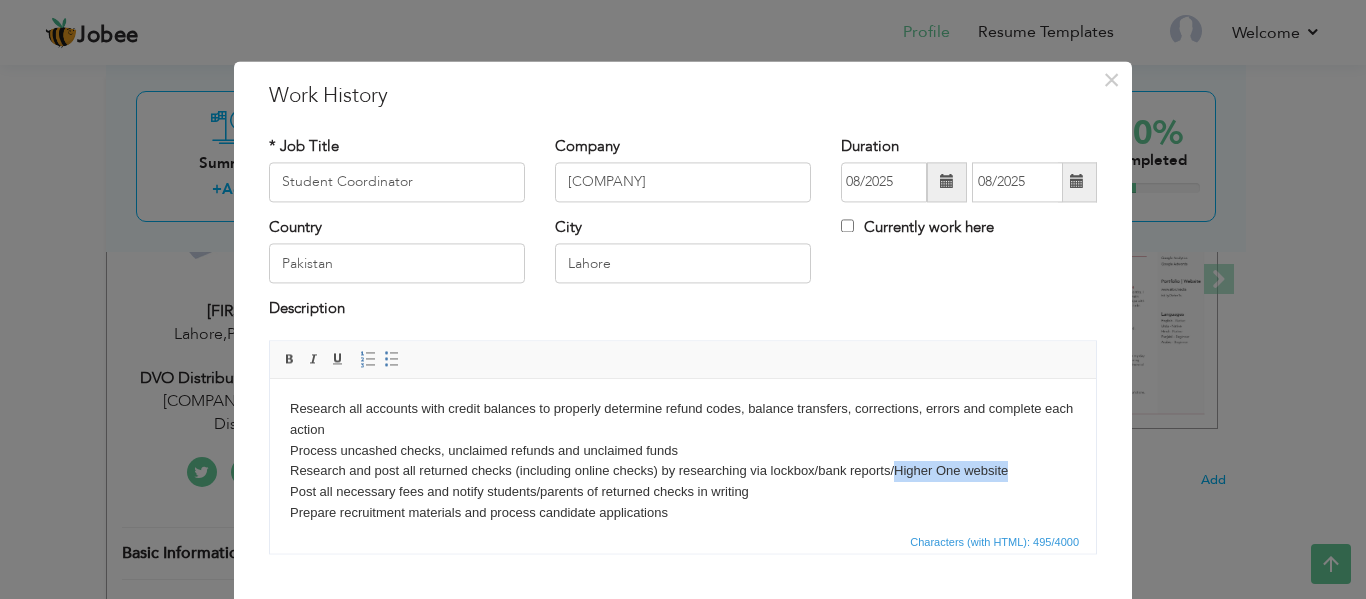 drag, startPoint x: 1015, startPoint y: 471, endPoint x: 892, endPoint y: 466, distance: 123.101585 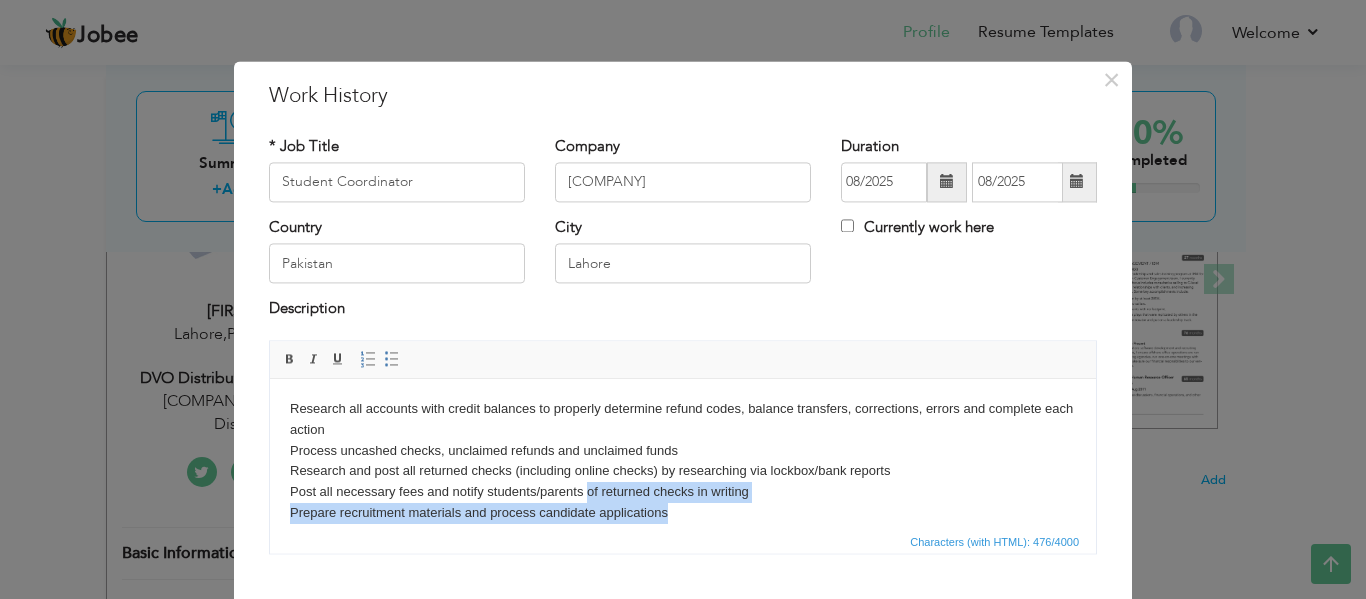 drag, startPoint x: 766, startPoint y: 503, endPoint x: 588, endPoint y: 488, distance: 178.6309 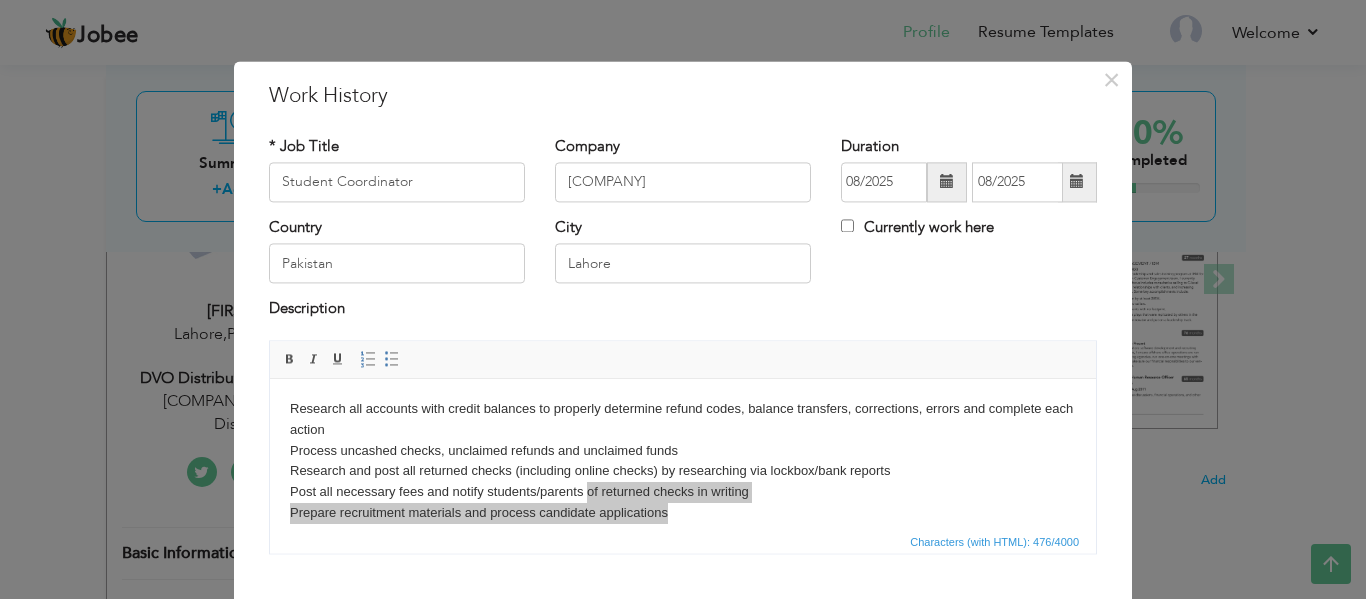 click on "Characters (with HTML): 476/4000" at bounding box center (683, 541) 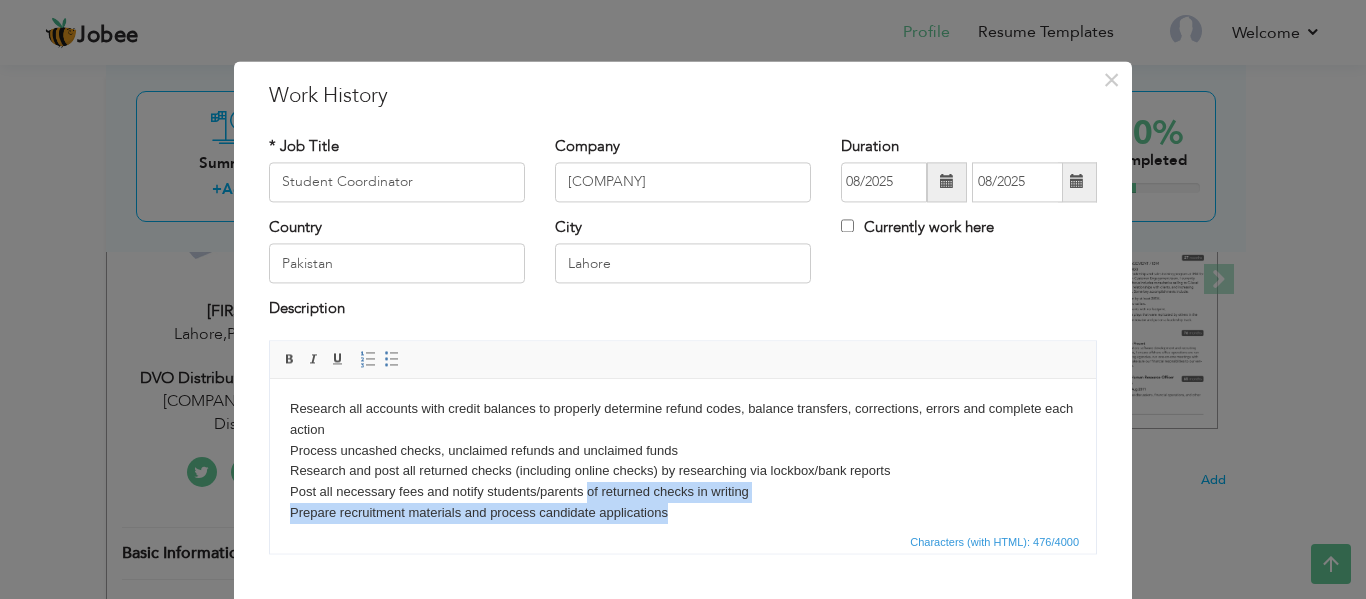click on "Research all accounts with credit balances to properly determine refund codes, balance transfers, corrections, errors and complete each action Process uncashed checks, unclaimed refunds and unclaimed funds Research and post all returned checks (including online checks) by researching via lockbox/bank reports Post all necessary fees and notify students/parents of returned checks in writing Prepare recruitment materials and process candidate applications" at bounding box center [683, 461] 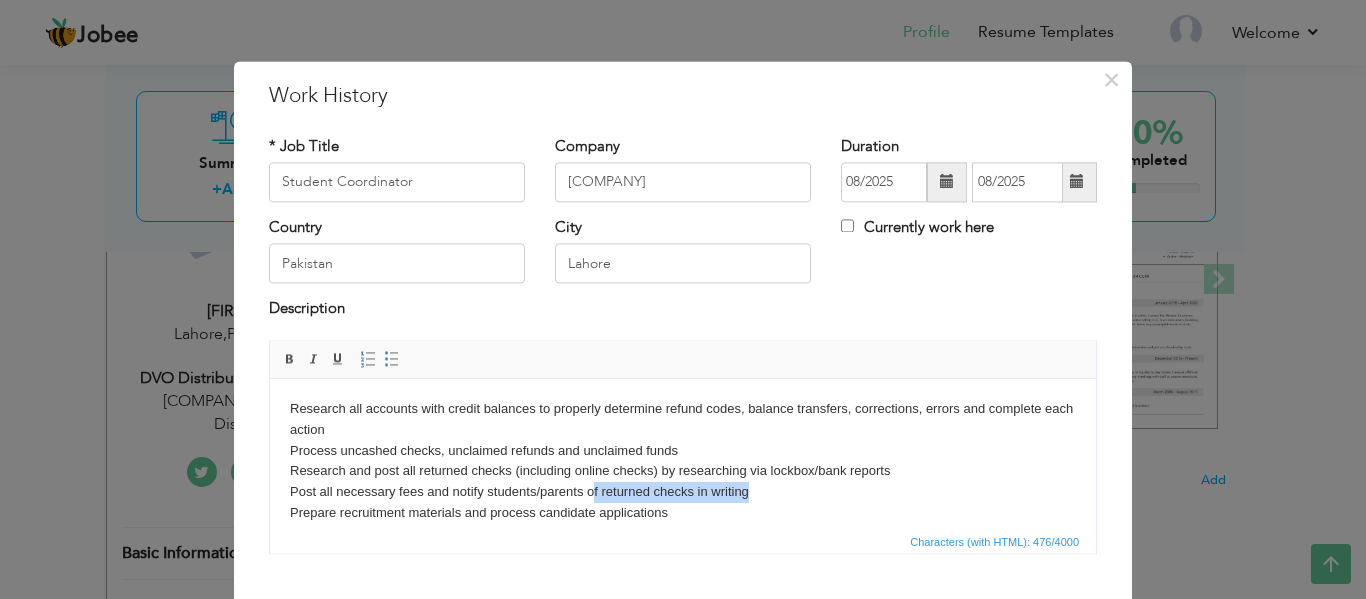 drag, startPoint x: 590, startPoint y: 486, endPoint x: 752, endPoint y: 493, distance: 162.15117 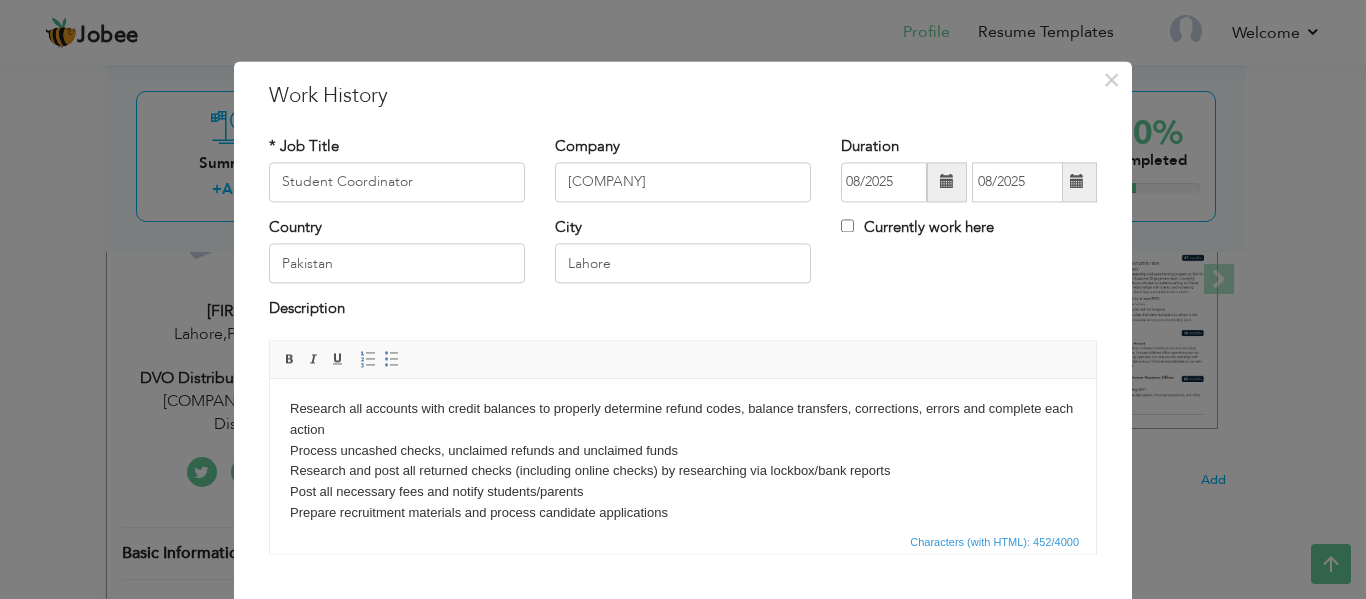 click on "Research all accounts with credit balances to properly determine refund codes, balance transfers, corrections, errors and complete each action Process uncashed checks, unclaimed refunds and unclaimed funds Research and post all returned checks (including online checks) by researching via lockbox/bank reports Post all necessary fees and notify students/parents  Prepare recruitment materials and process candidate applications" at bounding box center (683, 461) 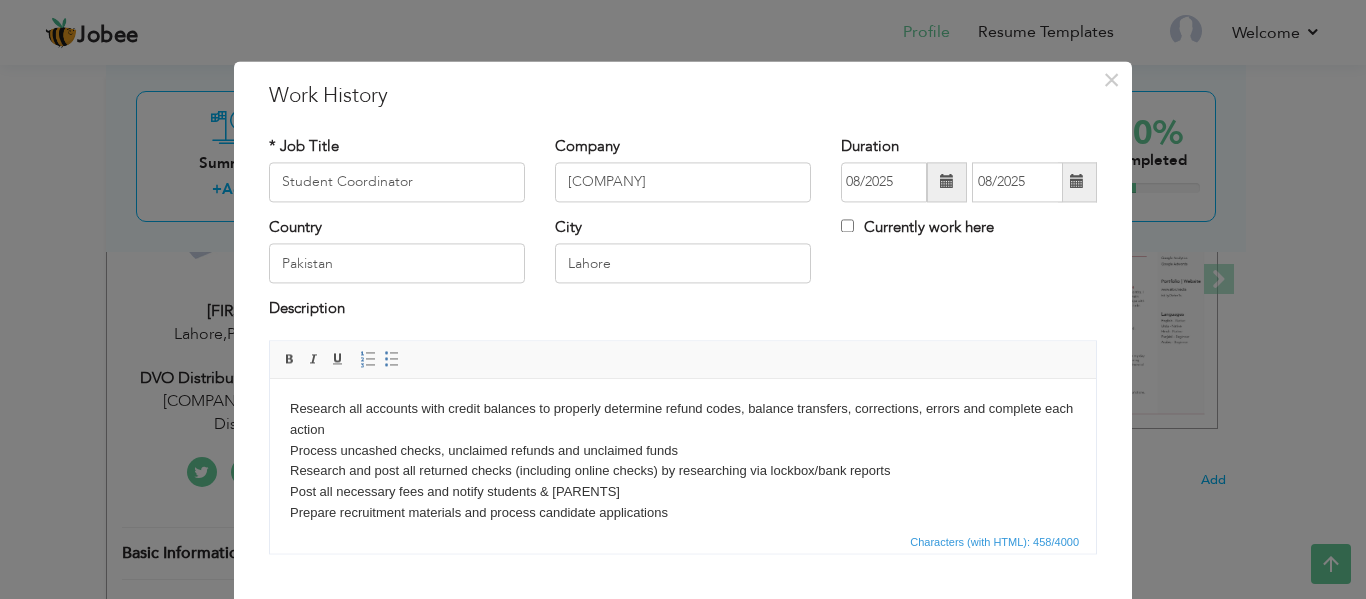 click on "Research all accounts with credit balances to properly determine refund codes, balance transfers, corrections, errors and complete each action Process uncashed checks, unclaimed refunds and unclaimed funds Research and post all returned checks (including online checks) by researching via lockbox/bank reports Post all necessary fees and notify students & parents  Prepare recruitment materials and process candidate applications" at bounding box center [683, 461] 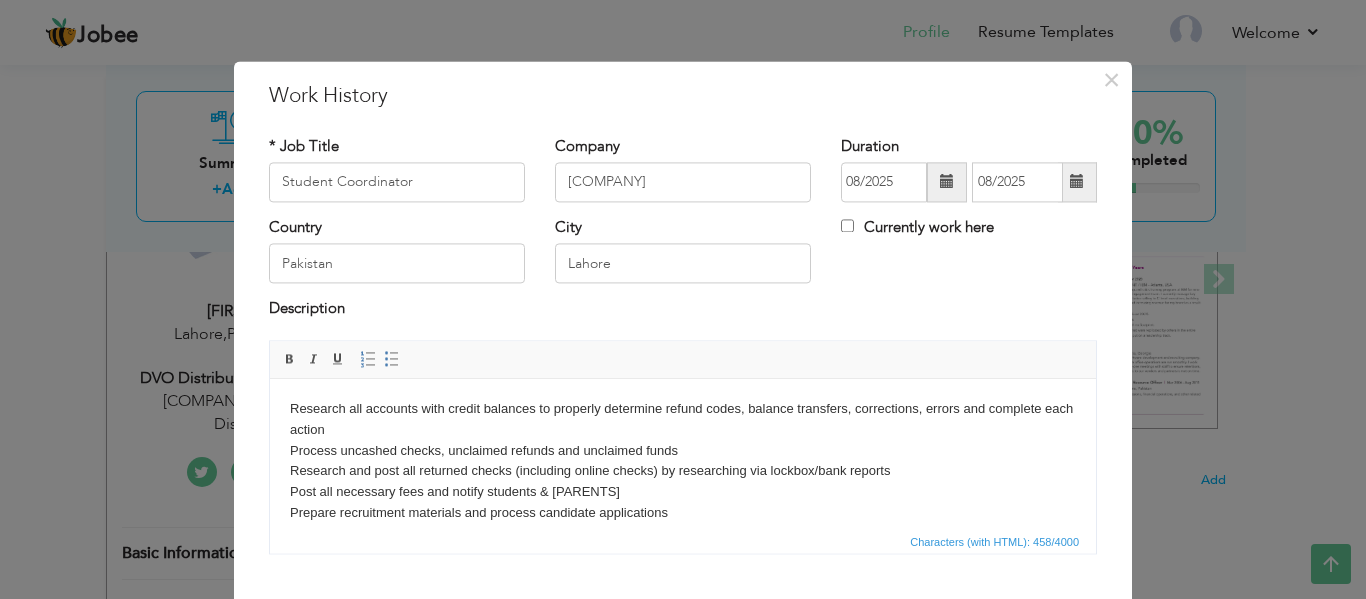 click on "Research all accounts with credit balances to properly determine refund codes, balance transfers, corrections, errors and complete each action Process uncashed checks, unclaimed refunds and unclaimed funds Research and post all returned checks (including online checks) by researching via lockbox/bank reports Post all necessary fees and notify students & parents  Prepare recruitment materials and process candidate applications" at bounding box center (683, 461) 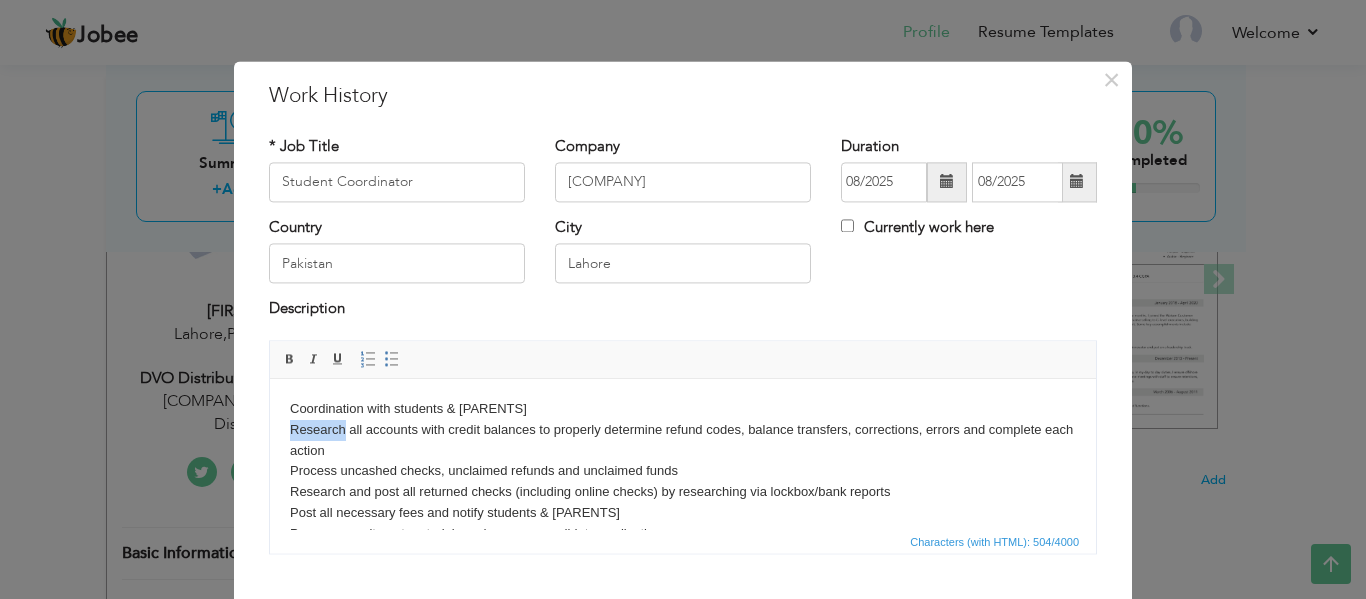drag, startPoint x: 343, startPoint y: 428, endPoint x: 531, endPoint y: 814, distance: 429.34836 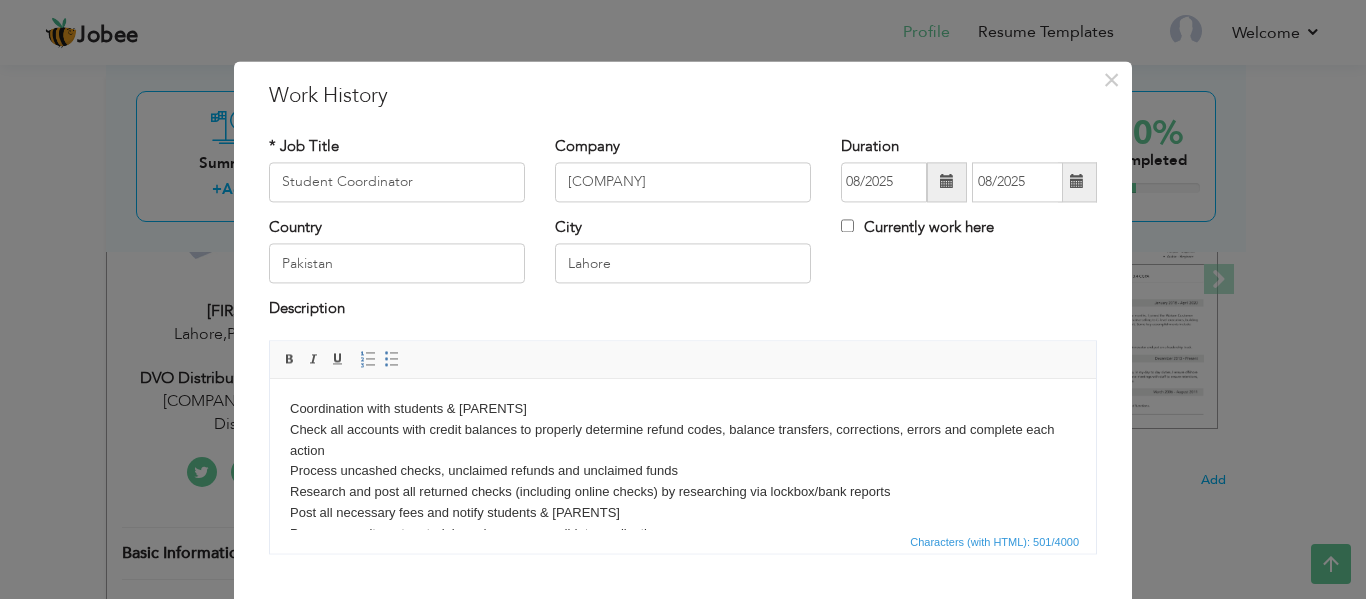 click on "Coordination with students & [PARENTS]  Check all accounts with credit balances to properly determine refund codes, balance transfers, corrections, errors and complete each action Process uncashed checks, unclaimed refunds and unclaimed funds Research and post all returned checks (including online checks) by researching via lockbox/bank reports Post all necessary fees and notify students & [PARENTS]  Prepare recruitment materials and process candidate applications" at bounding box center (683, 472) 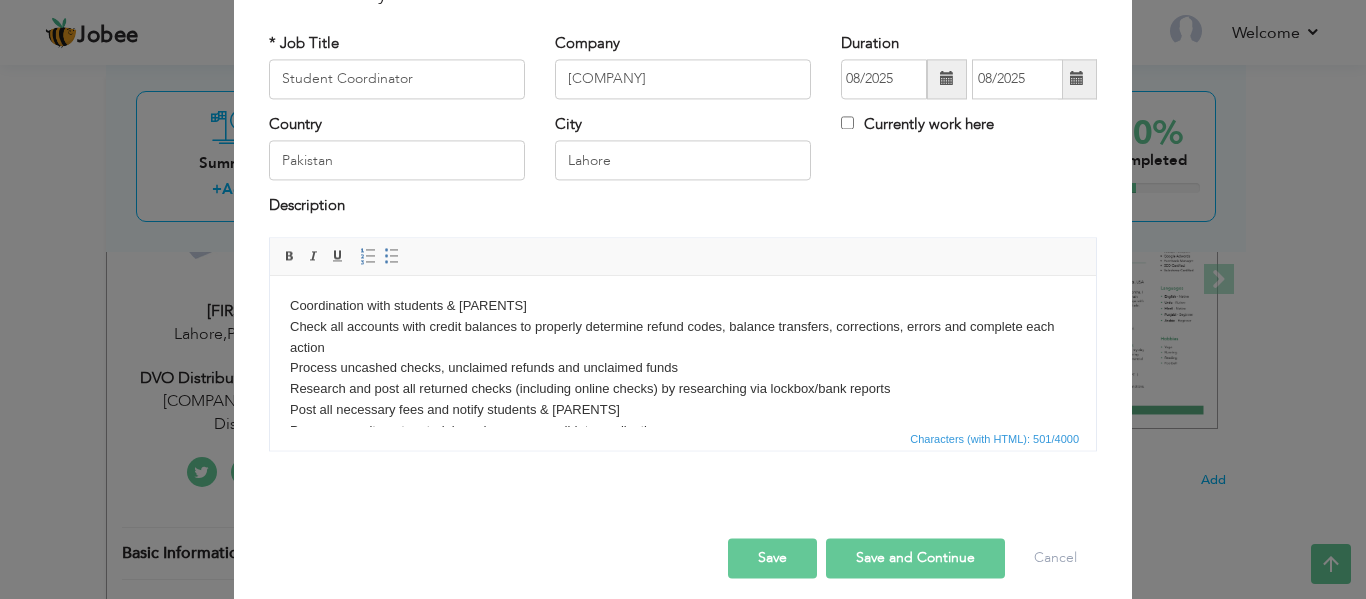 scroll, scrollTop: 117, scrollLeft: 0, axis: vertical 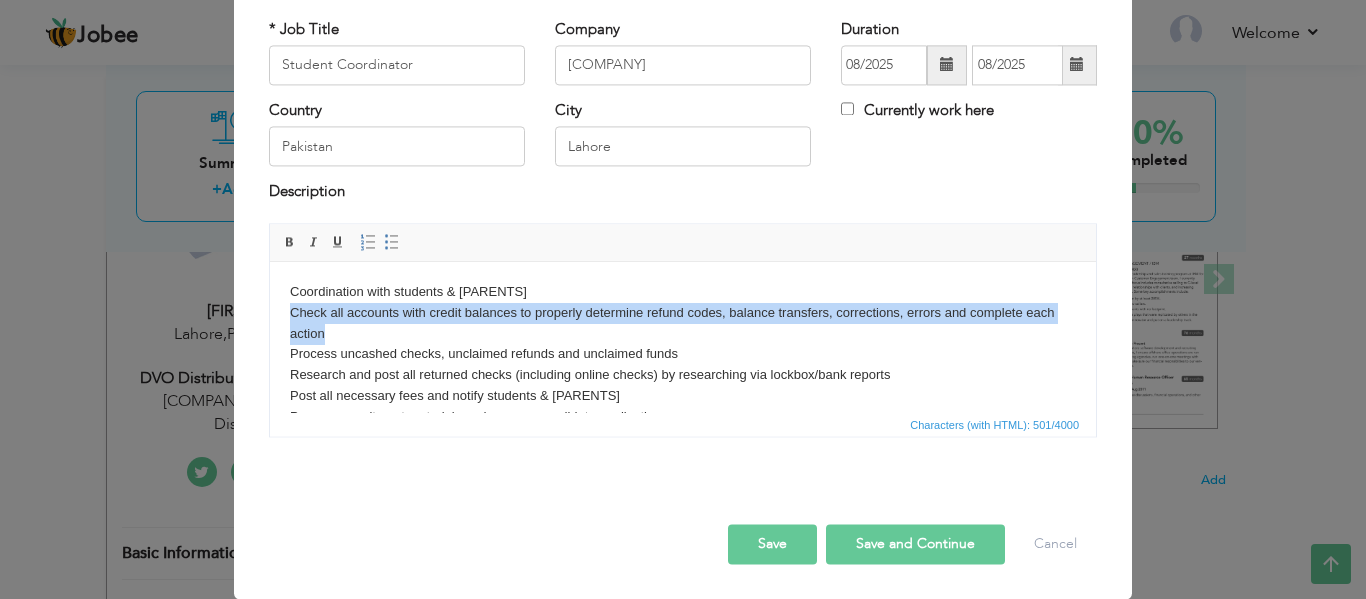 drag, startPoint x: 348, startPoint y: 338, endPoint x: 532, endPoint y: 572, distance: 297.67767 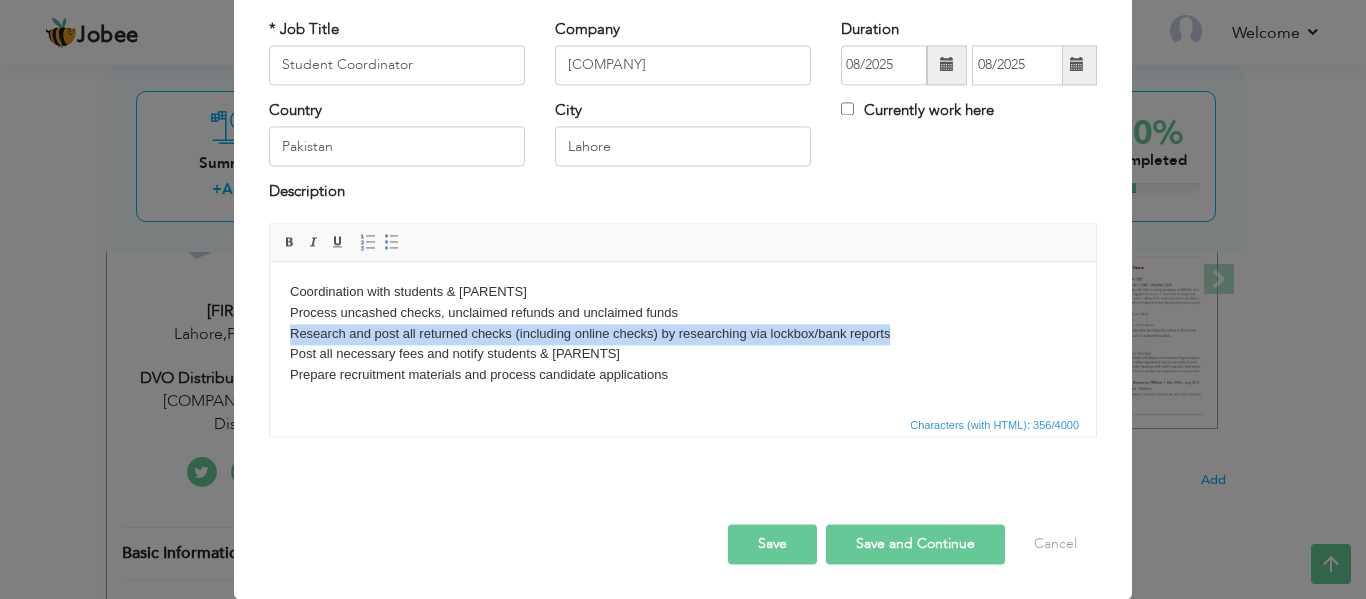 drag, startPoint x: 901, startPoint y: 336, endPoint x: 506, endPoint y: 603, distance: 476.77457 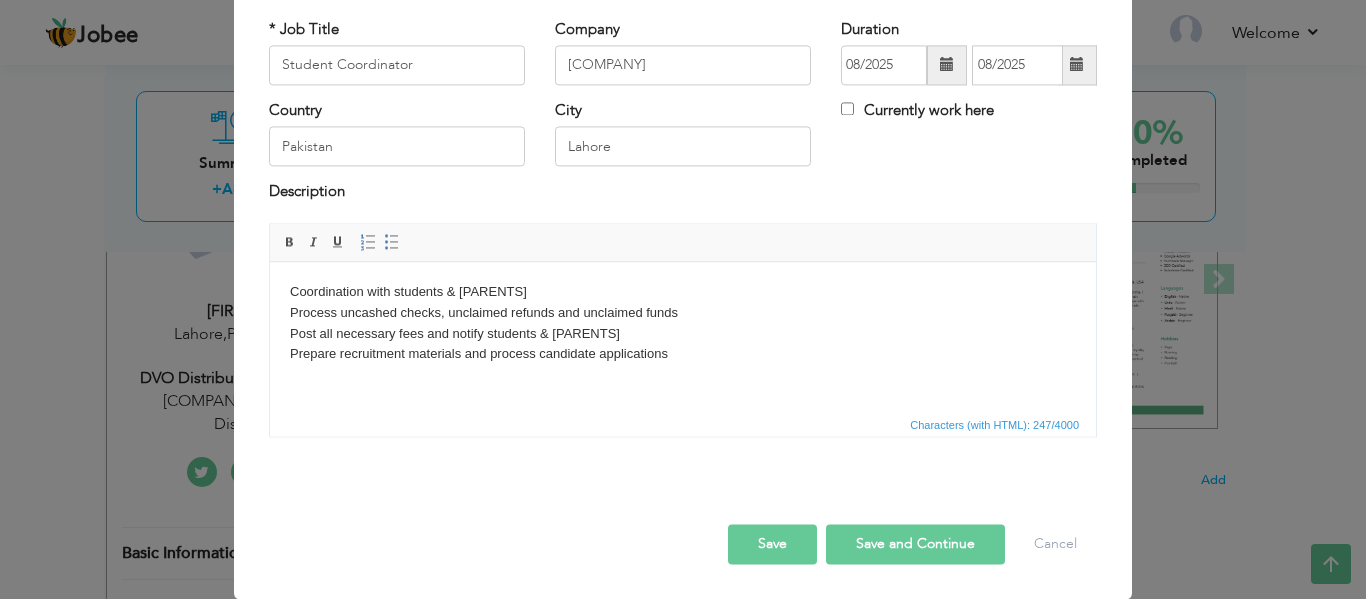 click on "Coordination with students & [PARENTS] Process uncashed checks, unclaimed refunds and unclaimed funds Post all necessary fees and notify students & [PARENTS]  Prepare recruitment materials and process candidate applications" at bounding box center [683, 323] 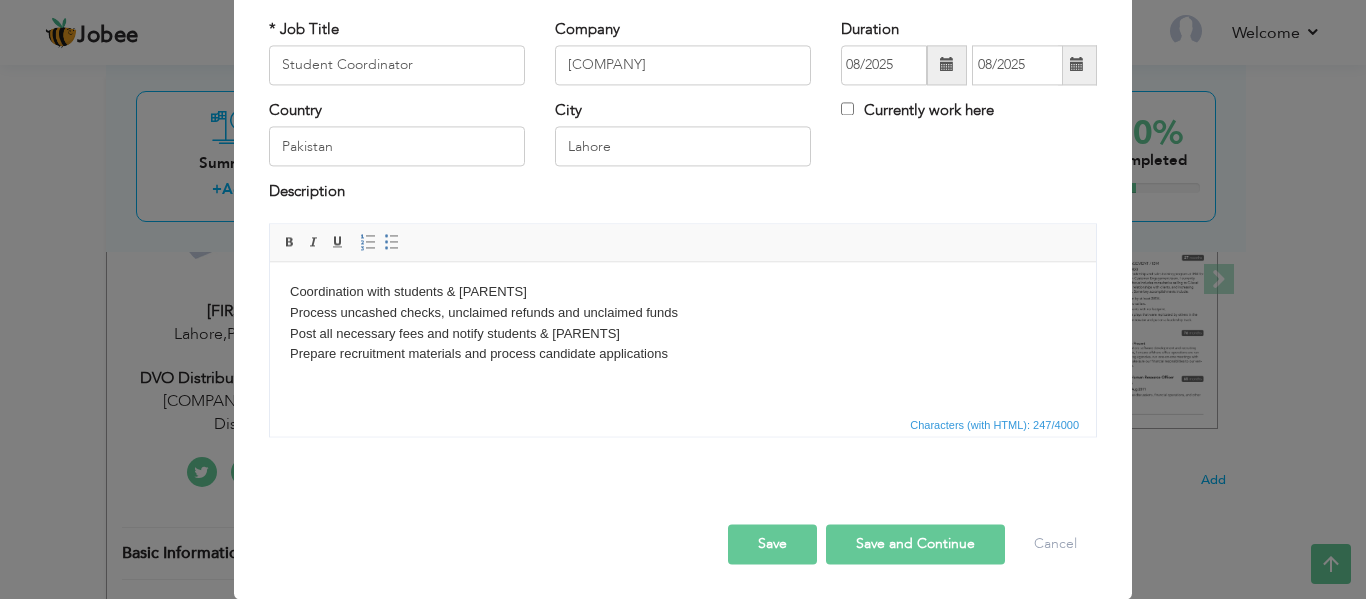click on "Coordination with students & [PARENTS] Process uncashed checks, unclaimed refunds and unclaimed funds Post all necessary fees and notify students & [PARENTS]  Prepare recruitment materials and process candidate applications" at bounding box center (683, 323) 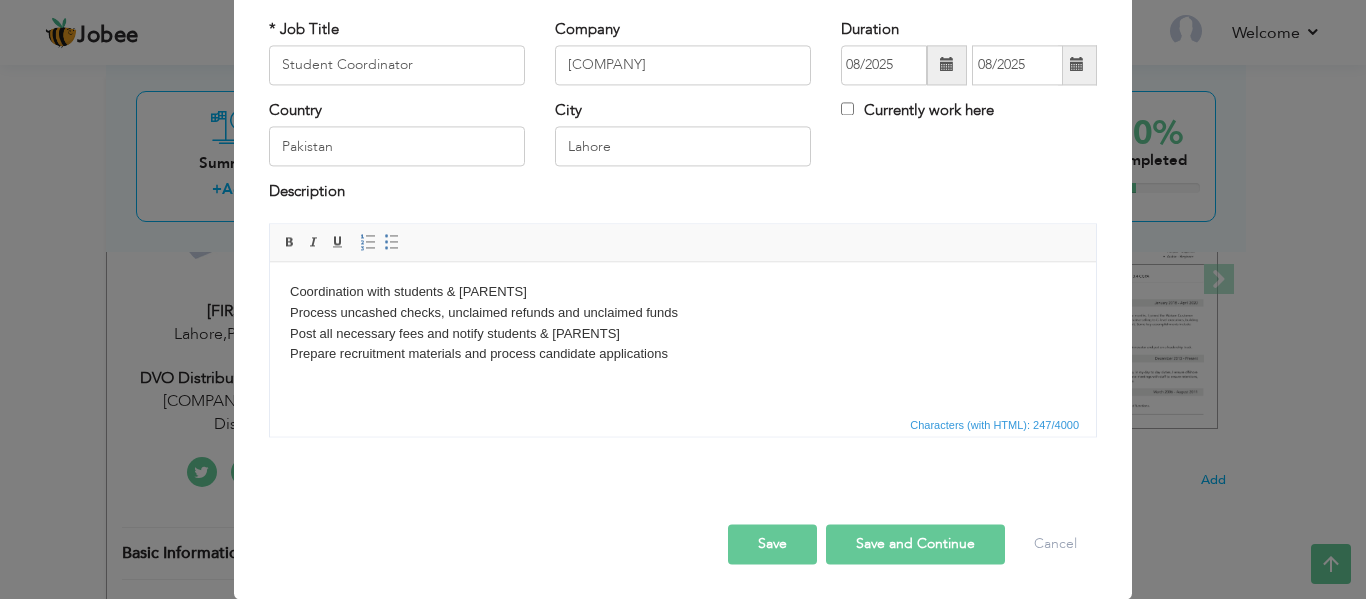 click on "Coordination with students & [PARENTS] Process uncashed checks, unclaimed refunds and unclaimed funds Post all necessary fees and notify students & [PARENTS]  Prepare recruitment materials and process candidate applications" at bounding box center (683, 323) 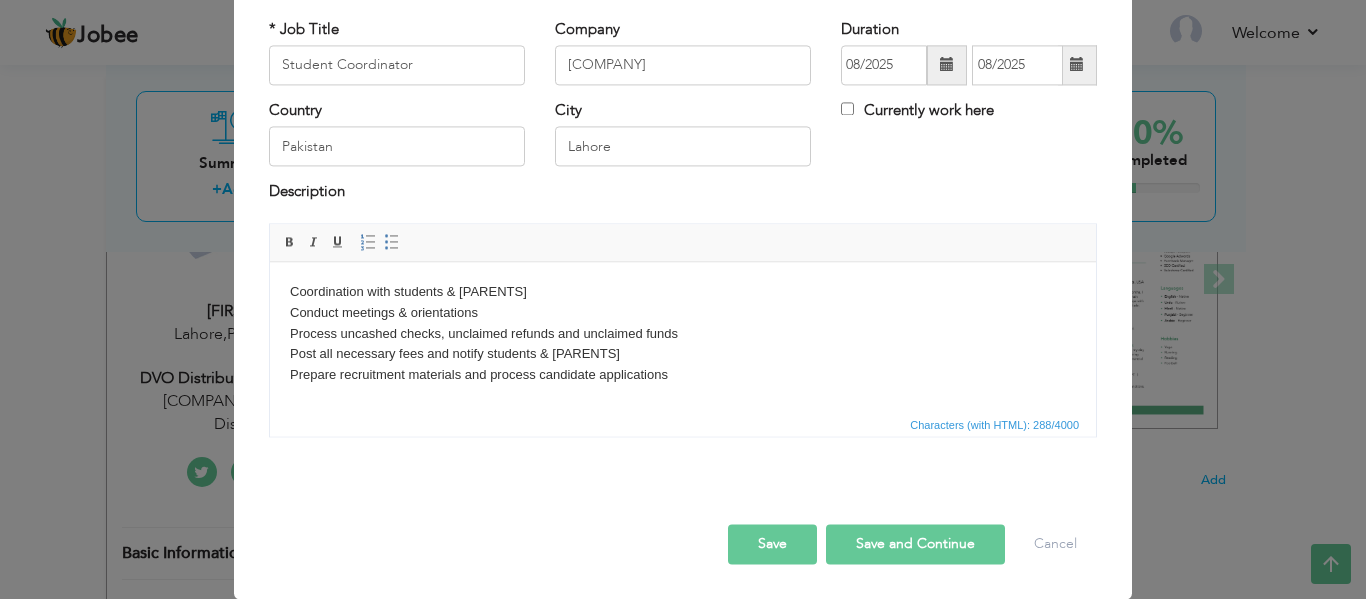 click on "Coordination with students & parents Conduct meetings & orientations Process uncashed checks, unclaimed refunds and unclaimed funds Post all necessary fees and notify students & parents  Prepare recruitment materials and process candidate applications" at bounding box center (683, 334) 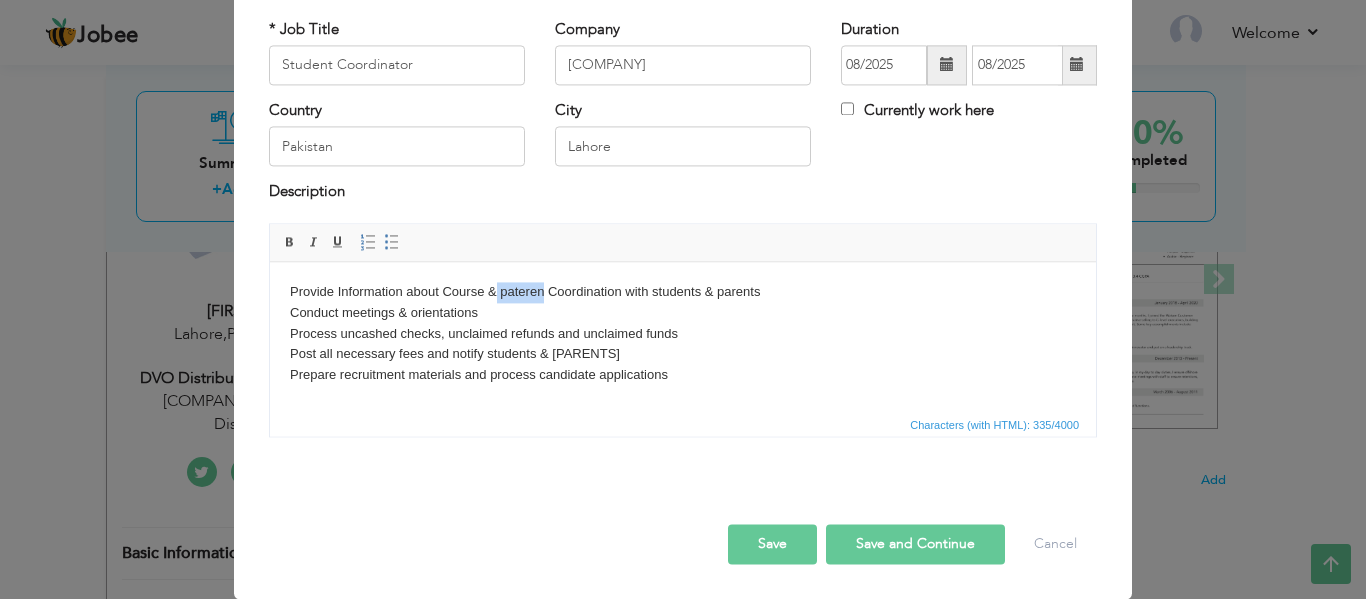 drag, startPoint x: 541, startPoint y: 290, endPoint x: 495, endPoint y: 286, distance: 46.173584 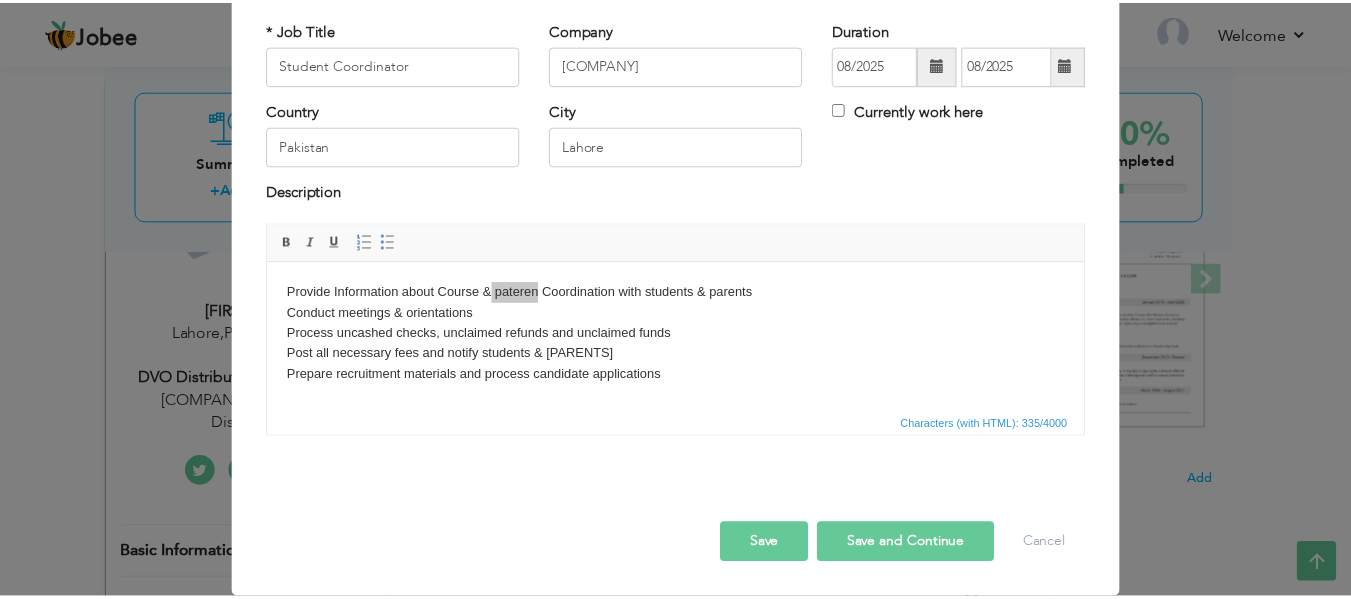 scroll, scrollTop: 0, scrollLeft: 0, axis: both 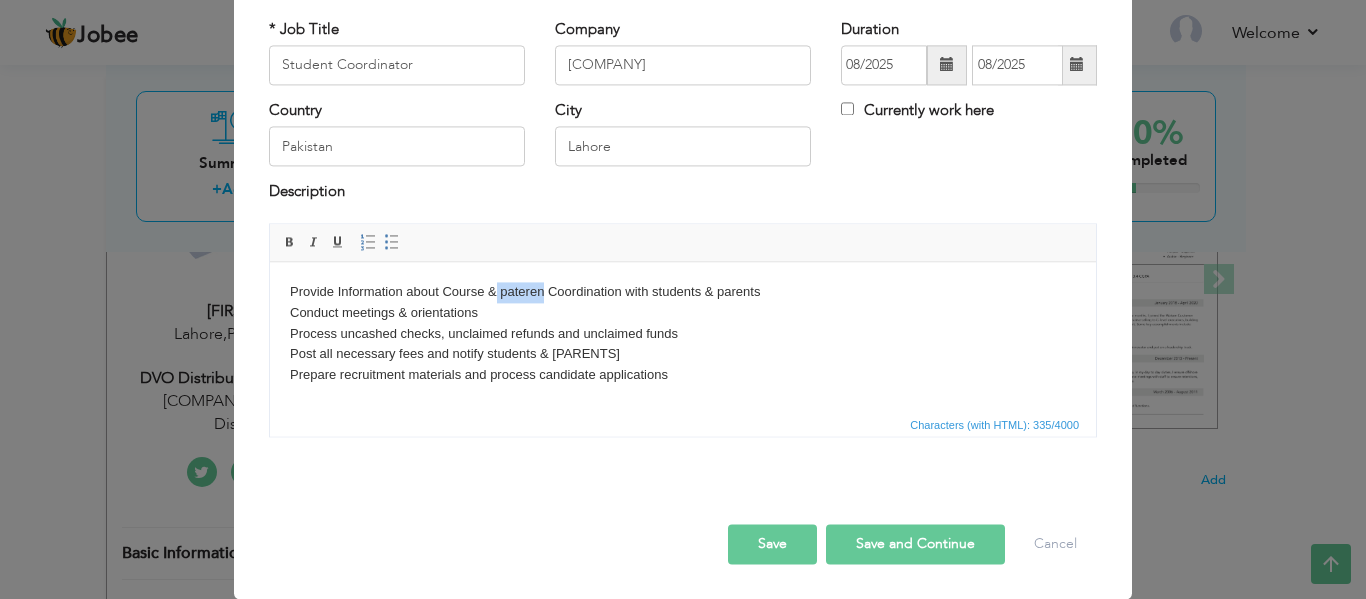 click on "Provide Information about Course & pateren Coordination with students & parents Conduct meetings & orientations Process uncashed checks, unclaimed refunds and unclaimed funds Post all necessary fees and notify students & parents  Prepare recruitment materials and process candidate applications" at bounding box center (683, 334) 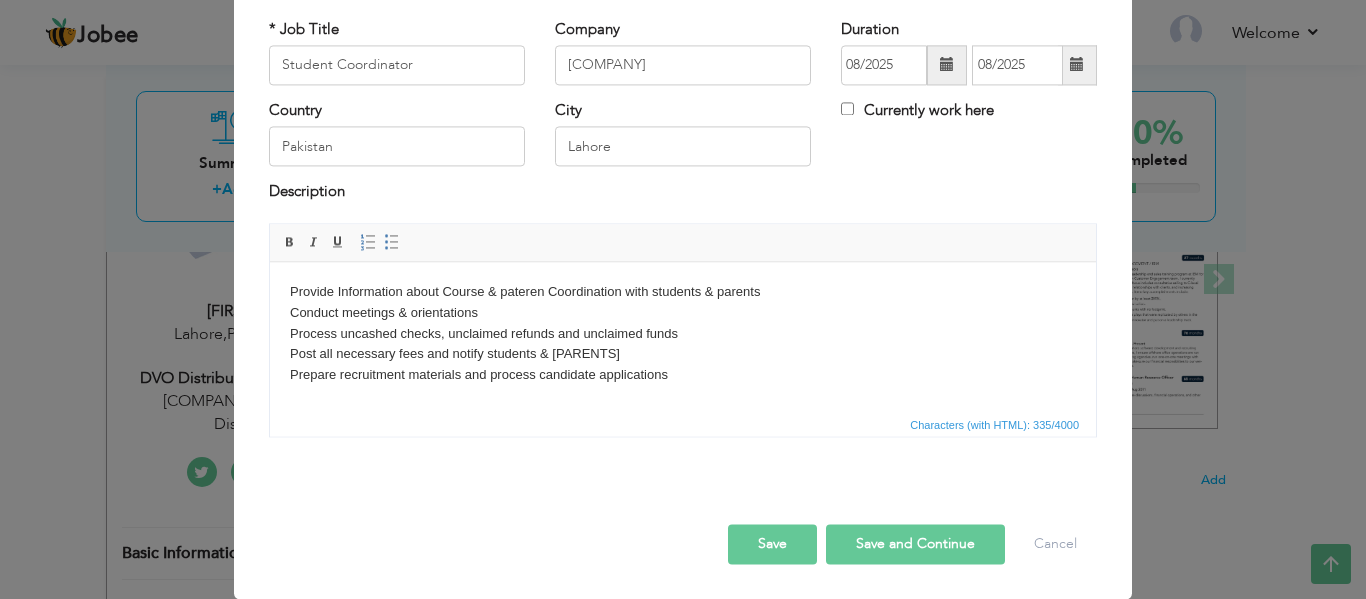 click on "Provide Information about Course & pateren Coordination with students & parents Conduct meetings & orientations Process uncashed checks, unclaimed refunds and unclaimed funds Post all necessary fees and notify students & parents  Prepare recruitment materials and process candidate applications" at bounding box center [683, 334] 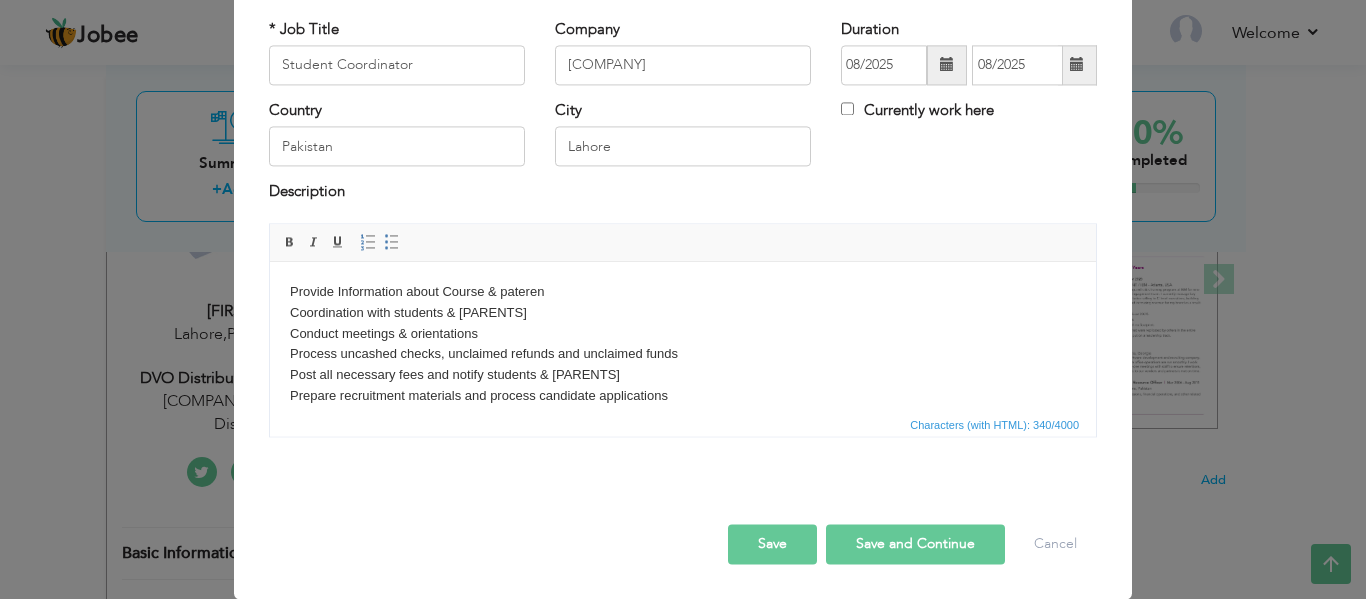 click on "Provide Information about Course & pateren  ​​​​​​​ Coordination with students & [PARENTS] Conduct meetings & orientations Process uncashed checks, unclaimed refunds and unclaimed funds Post all necessary fees and notify students & [PARENTS]  Prepare recruitment materials and process candidate applications" at bounding box center [683, 344] 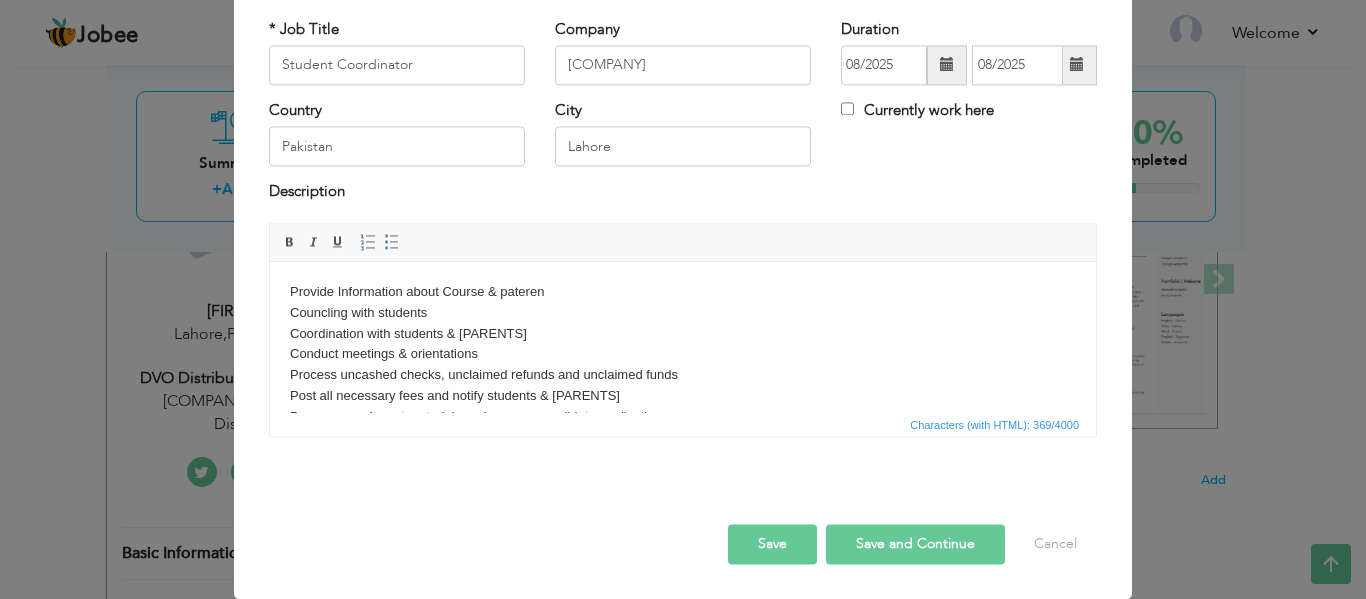 click on "Save and Continue" at bounding box center (915, 544) 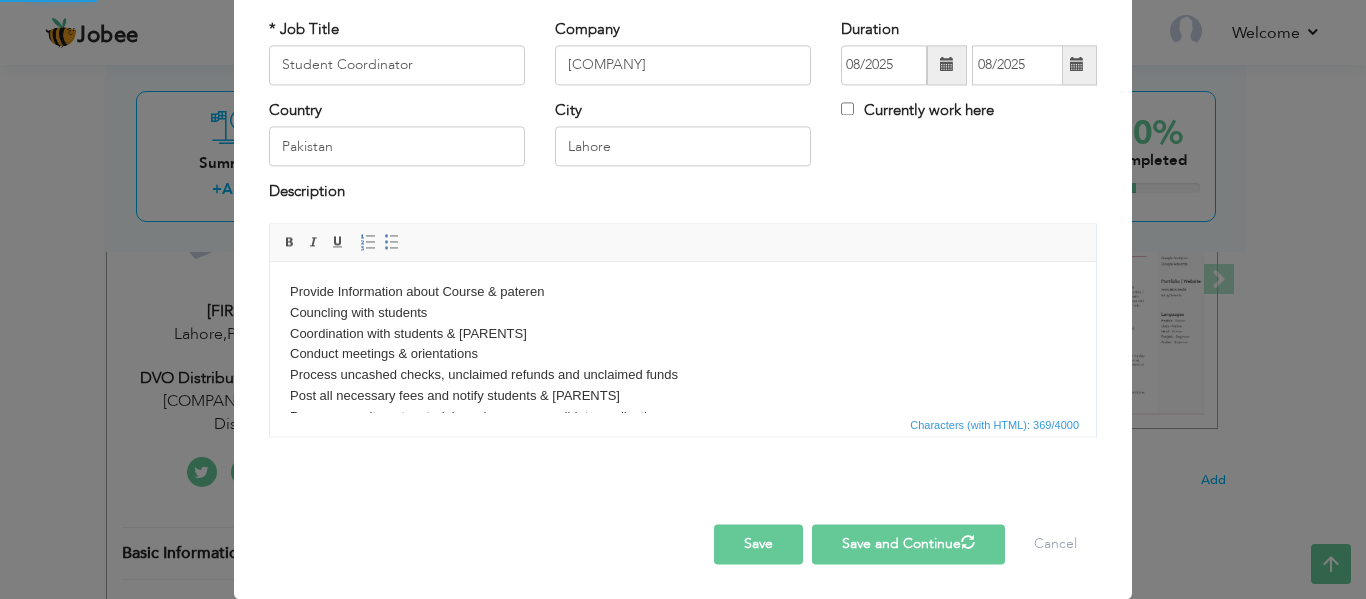 type 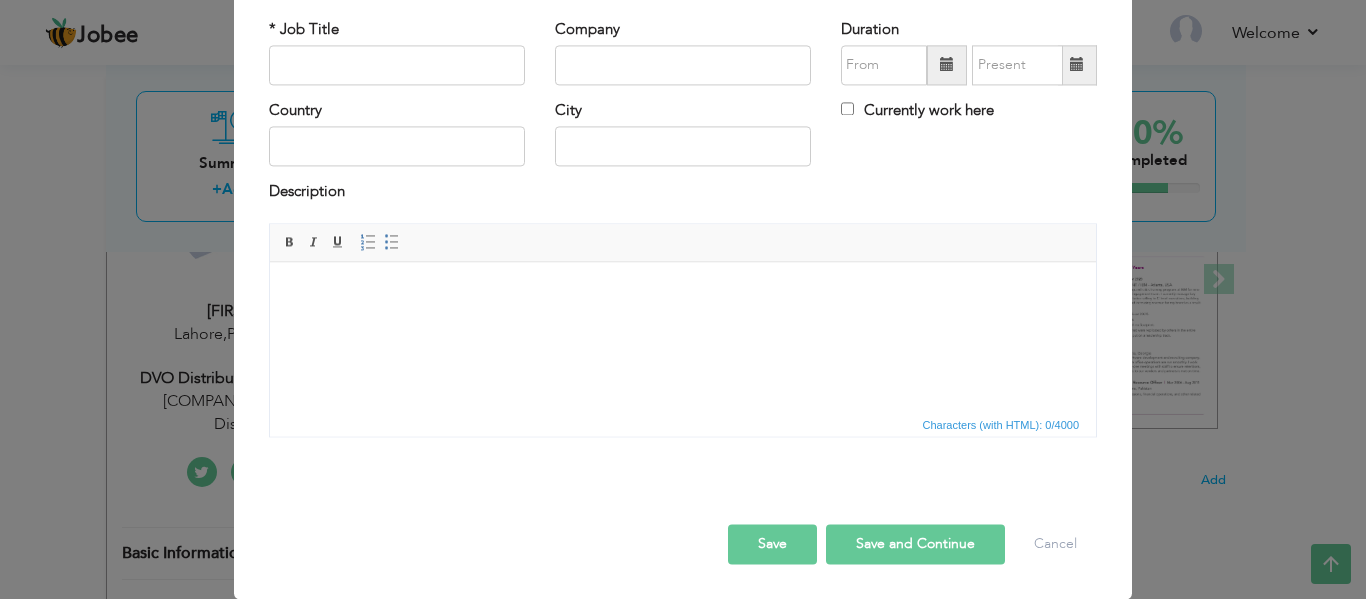 type 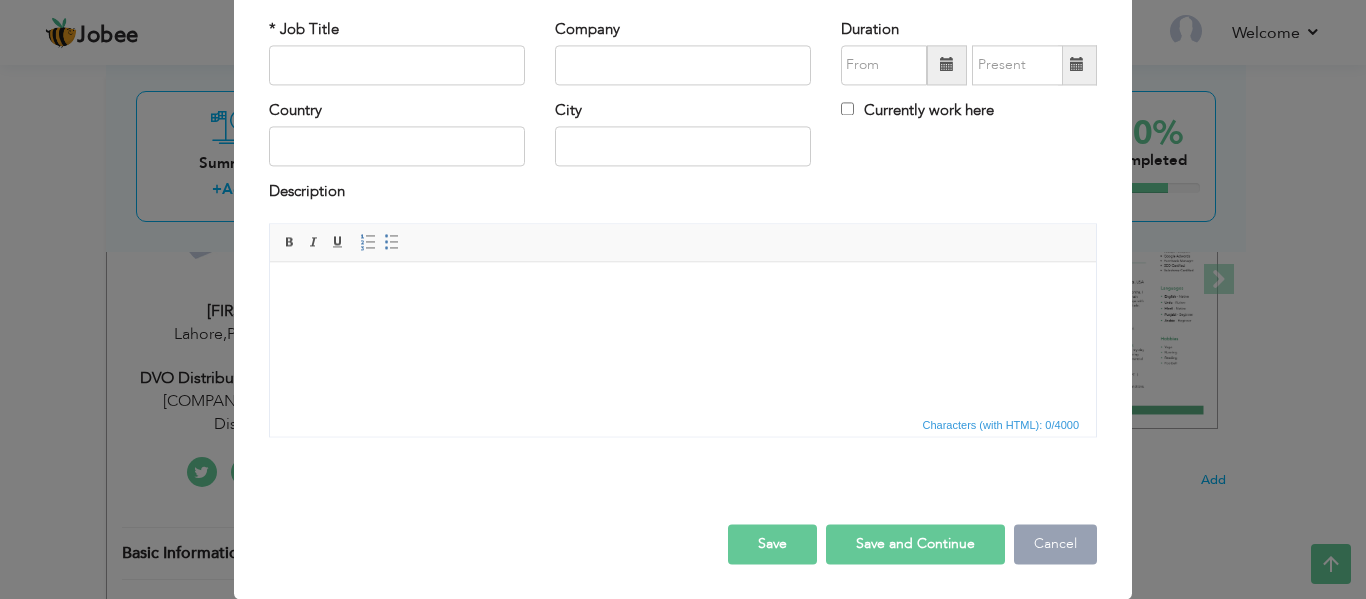 click on "Cancel" at bounding box center (1055, 544) 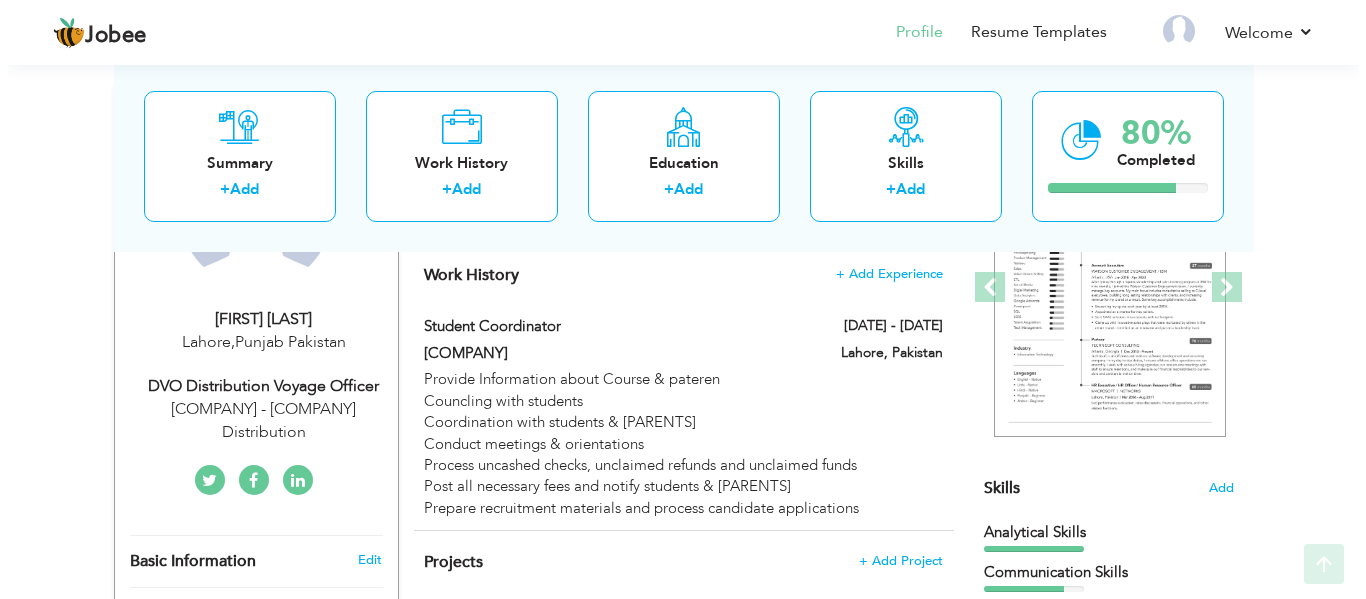 scroll, scrollTop: 300, scrollLeft: 0, axis: vertical 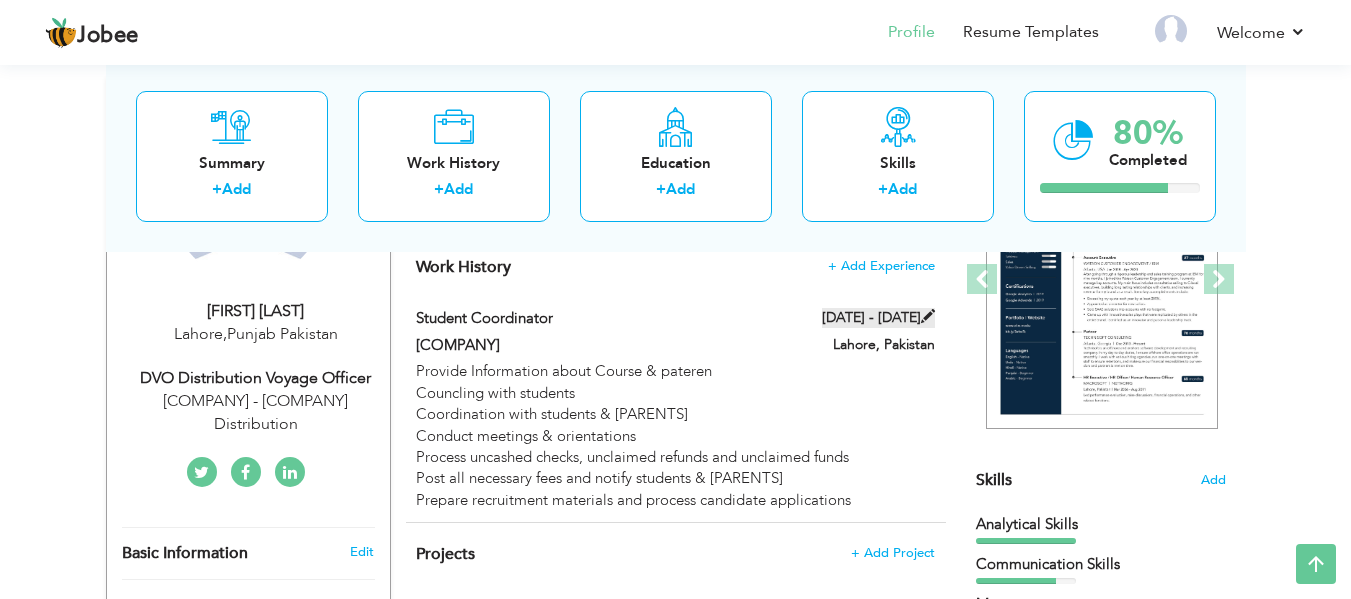click at bounding box center [928, 316] 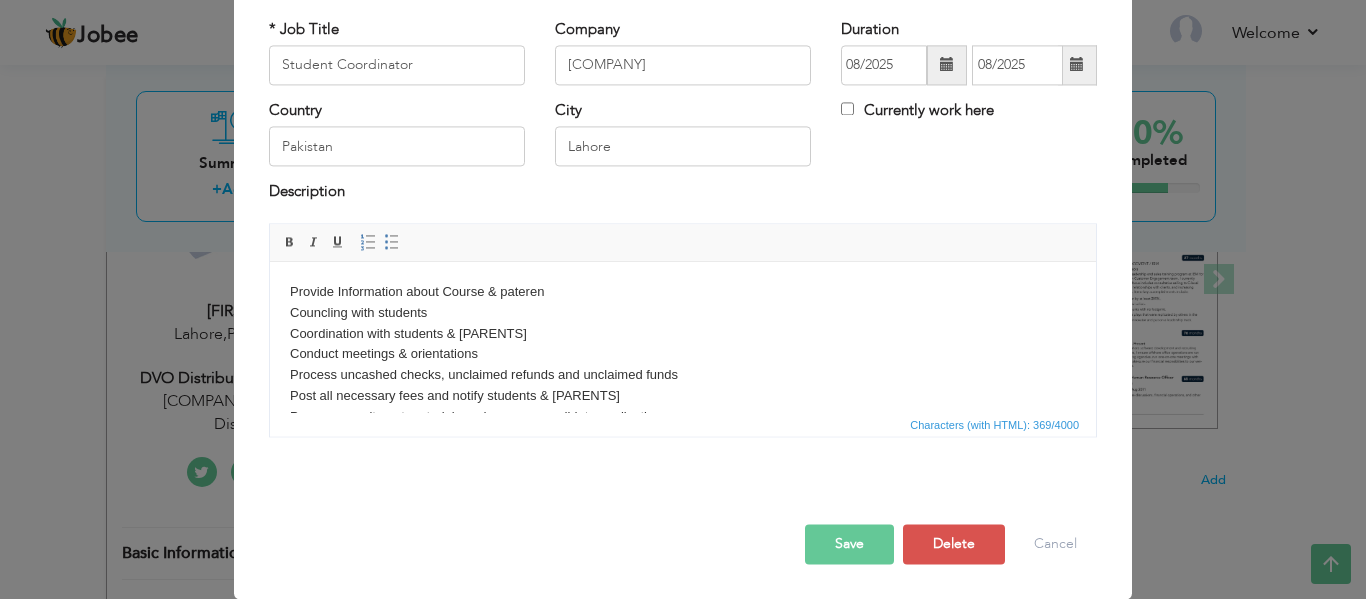 scroll, scrollTop: 0, scrollLeft: 0, axis: both 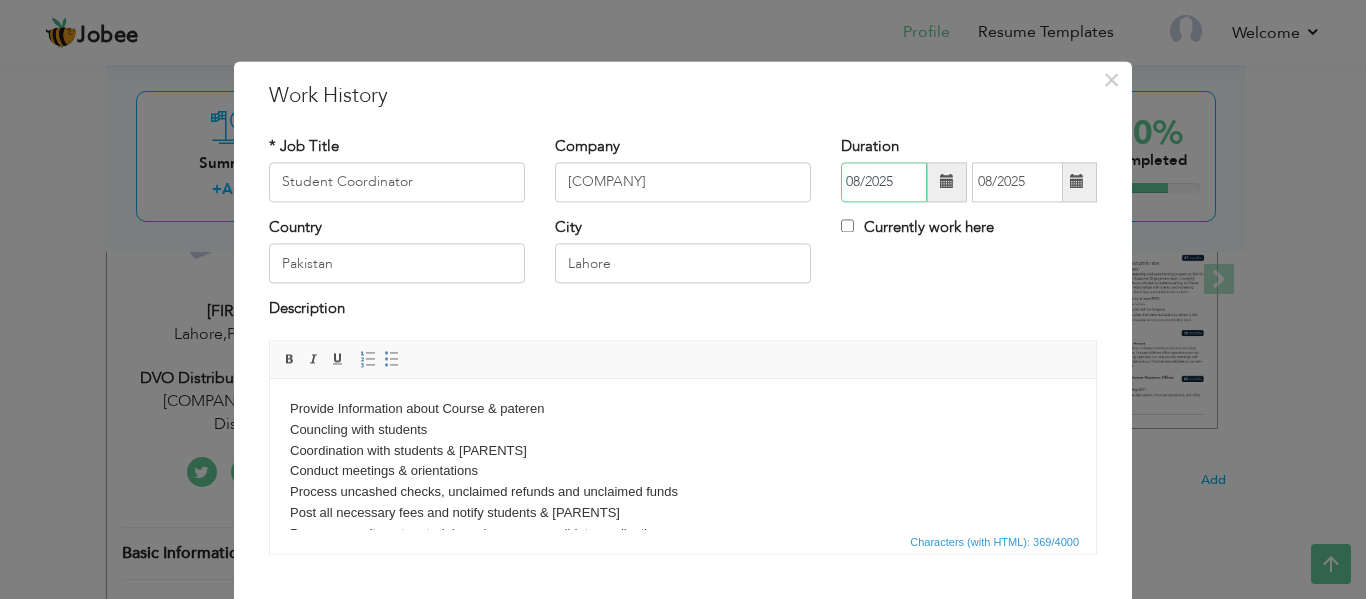 click on "08/2025" at bounding box center (884, 182) 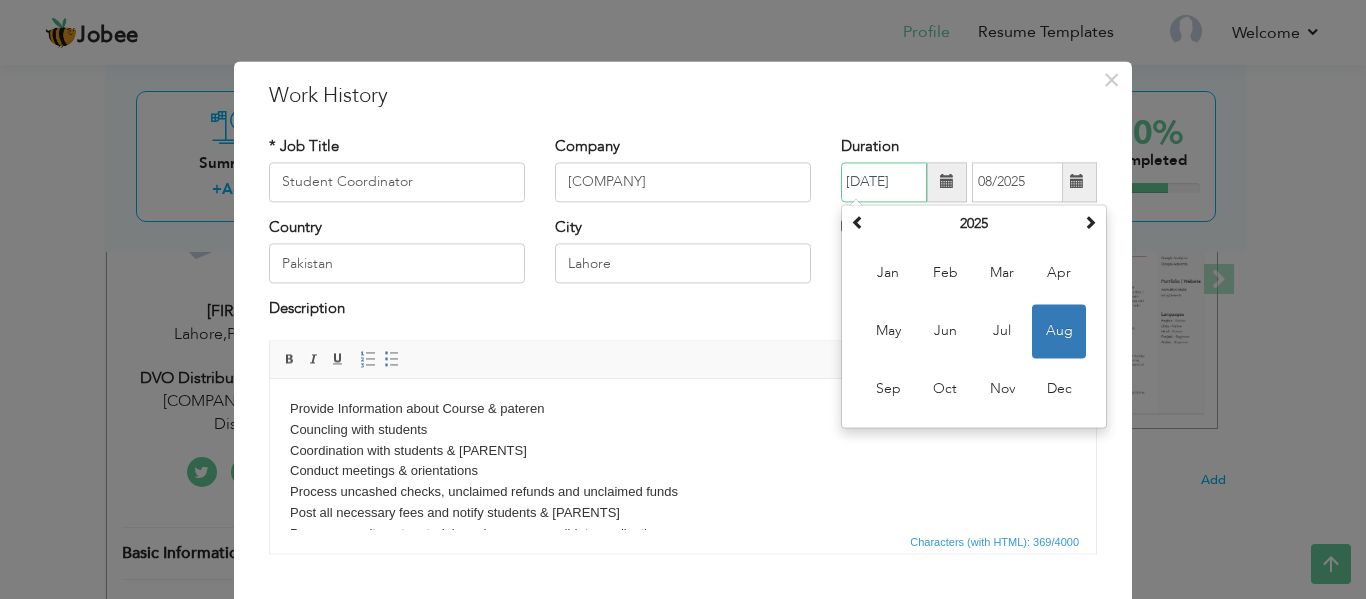 type on "[DATE]" 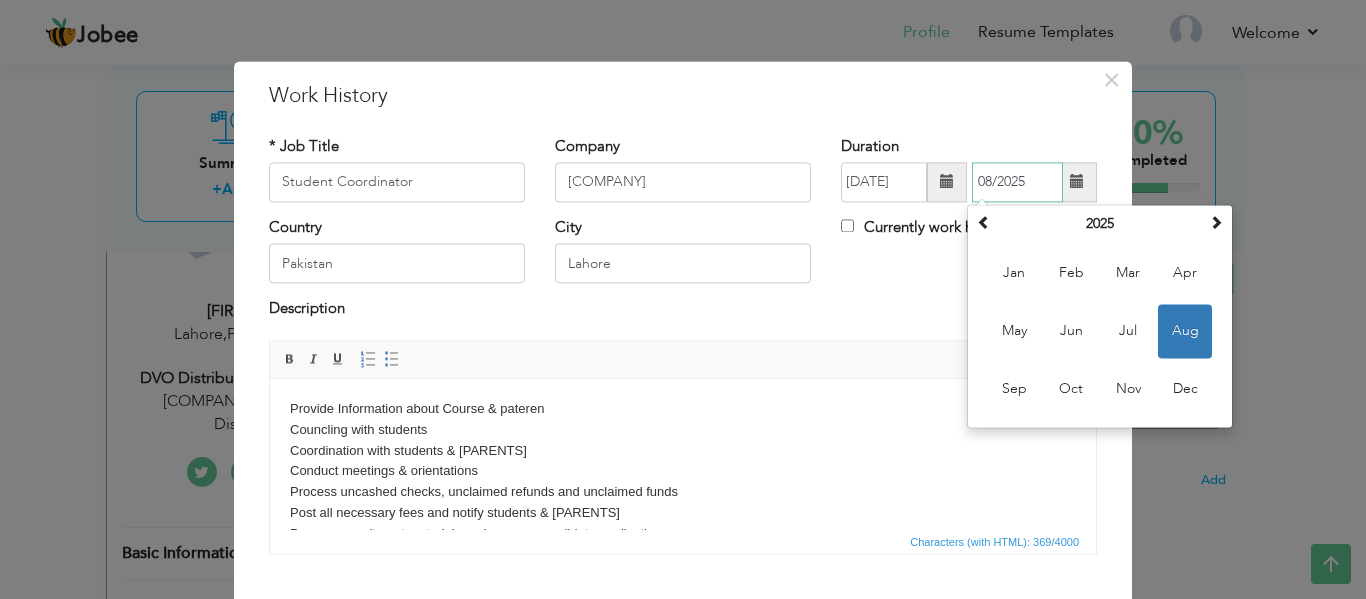 click on "08/2025" at bounding box center [1017, 182] 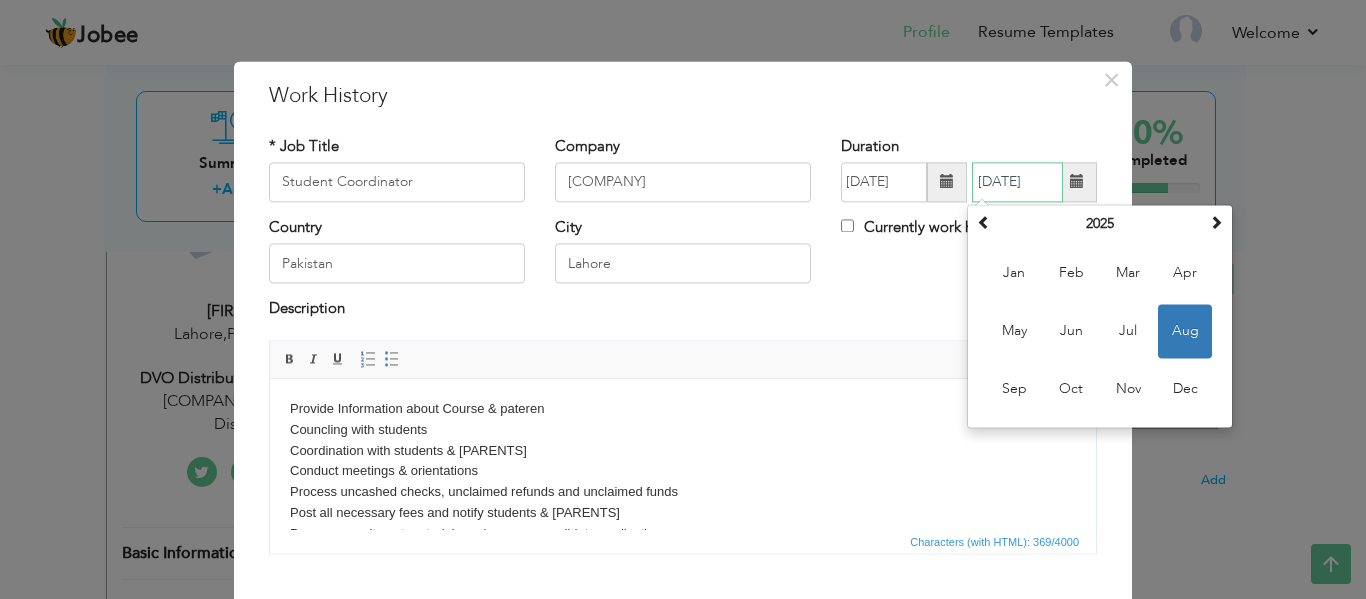 type on "[DATE]" 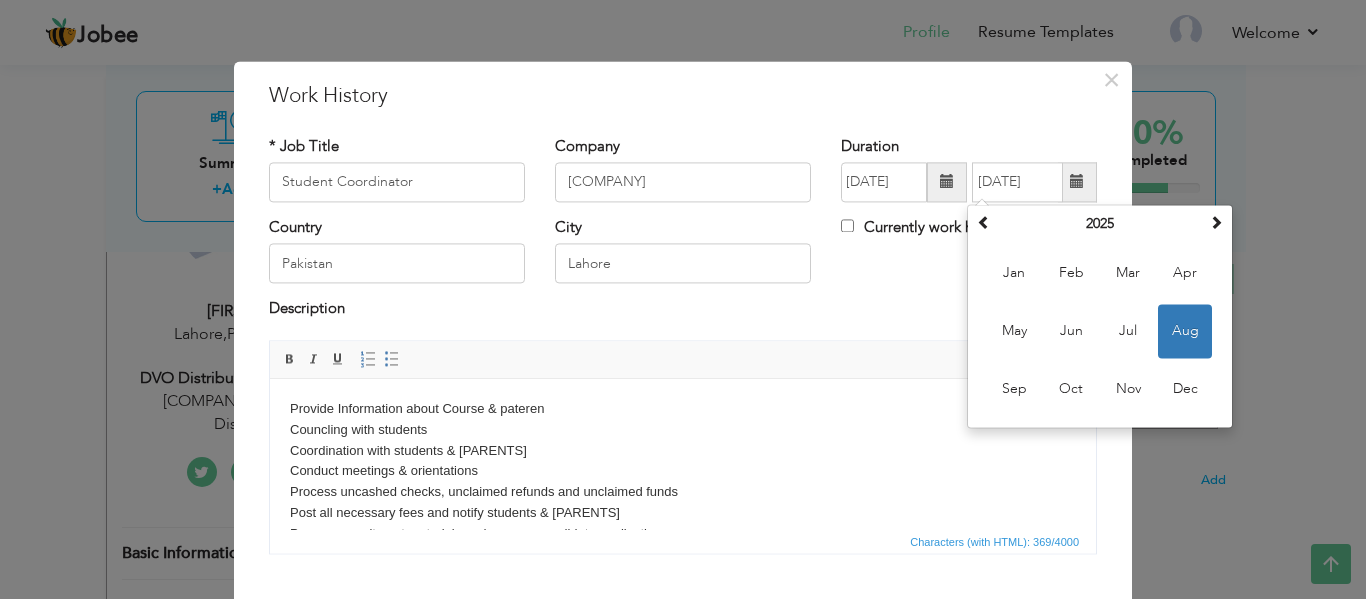 click on "Description" at bounding box center [683, 319] 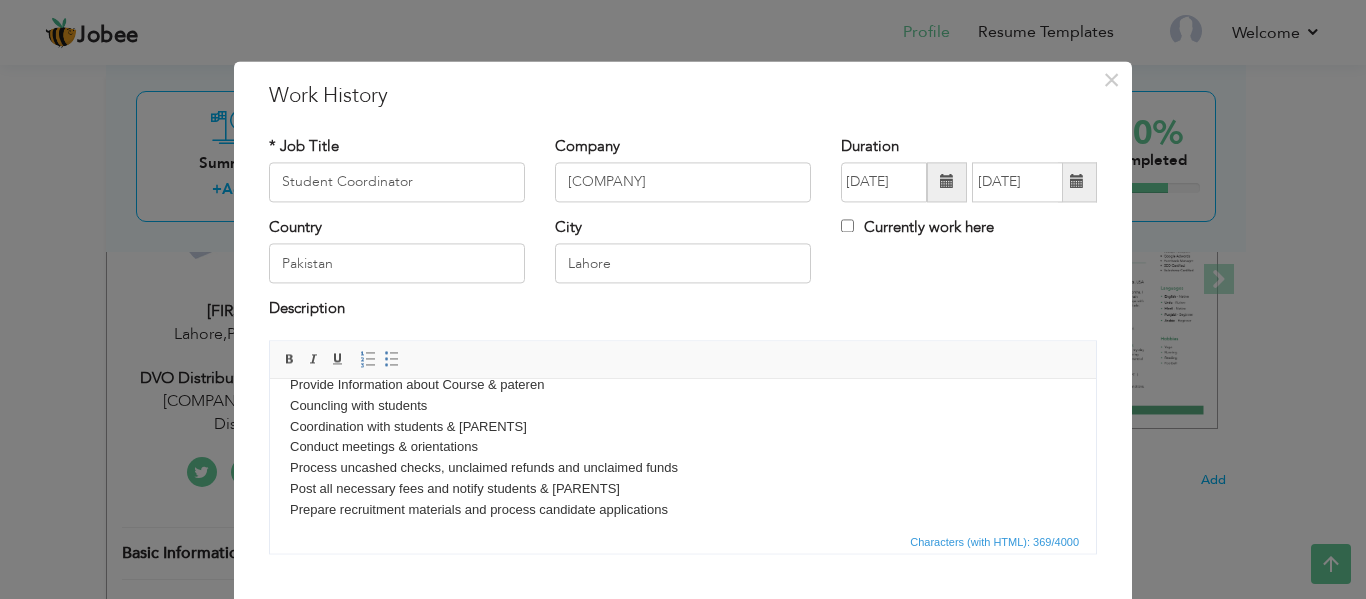scroll, scrollTop: 36, scrollLeft: 0, axis: vertical 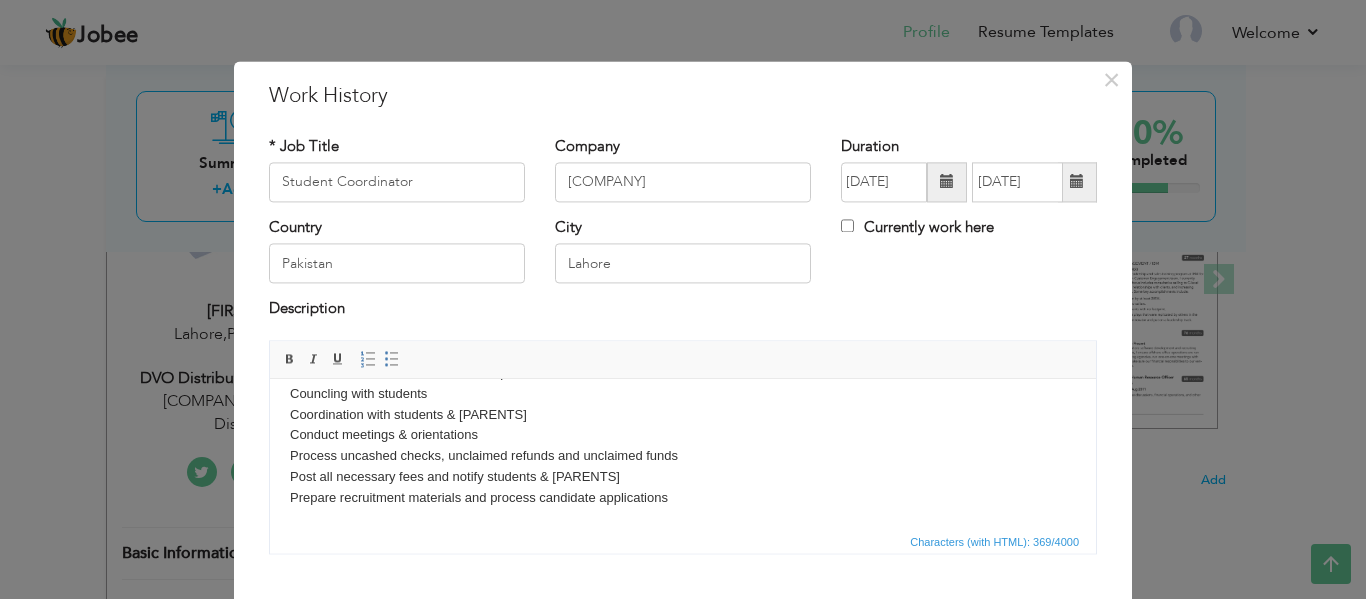 drag, startPoint x: 736, startPoint y: 103, endPoint x: 721, endPoint y: 7, distance: 97.16481 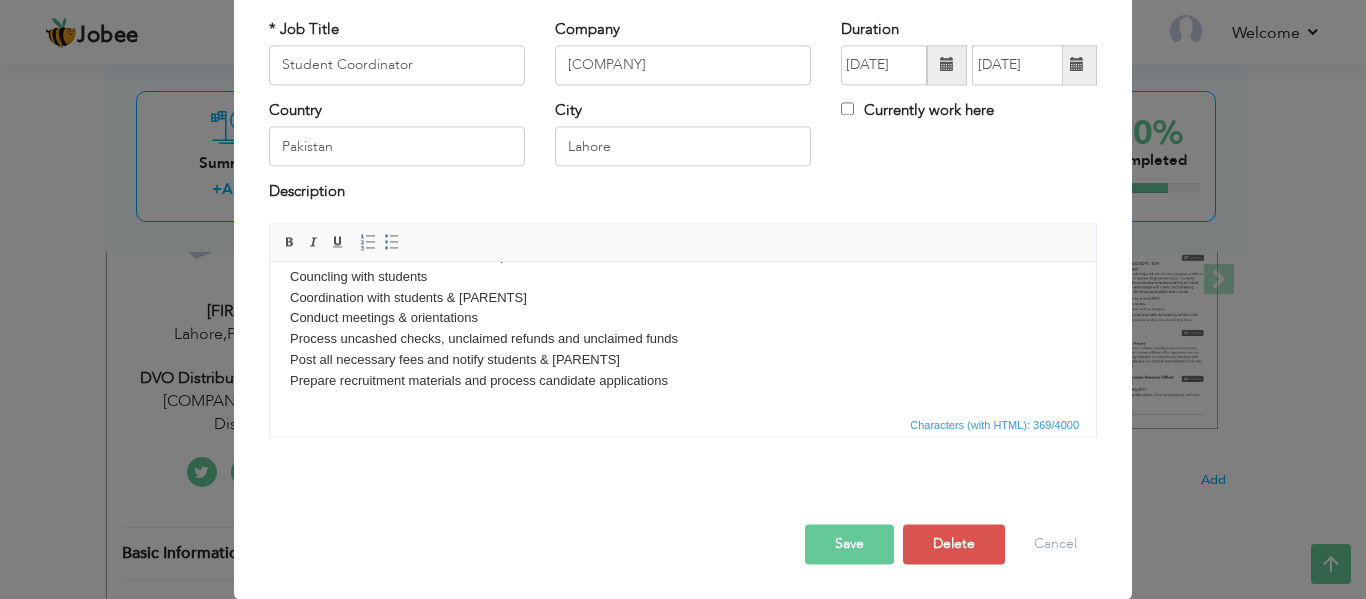 click on "Save" at bounding box center [849, 544] 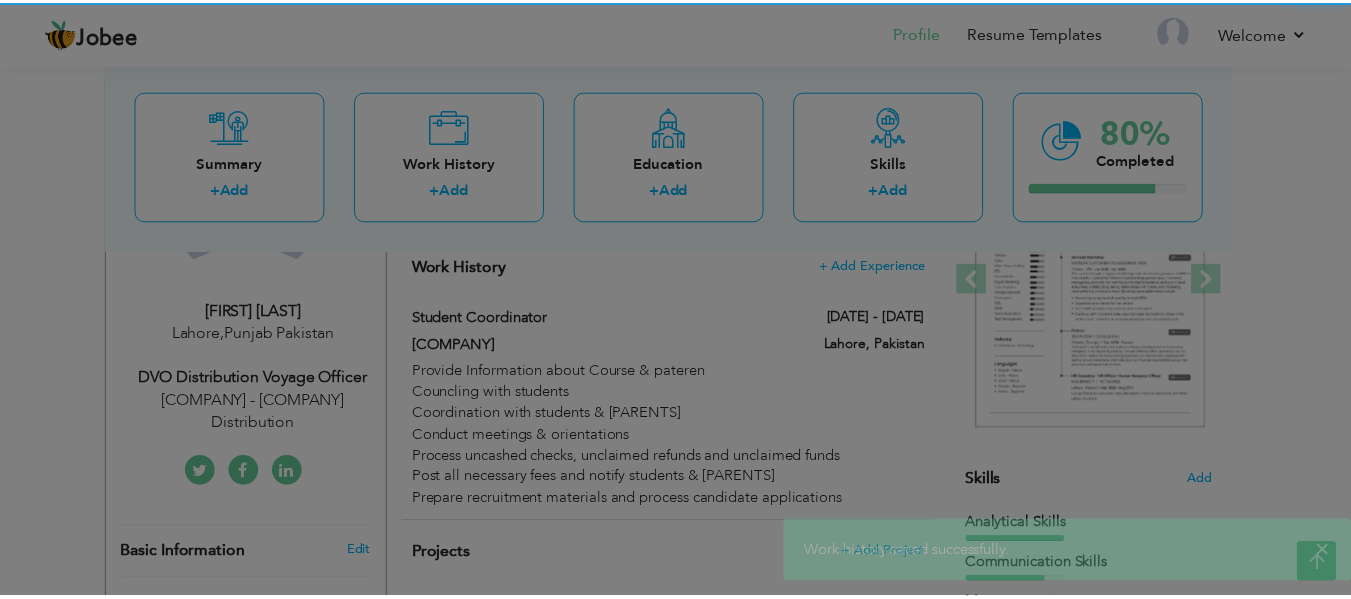 scroll, scrollTop: 0, scrollLeft: 0, axis: both 